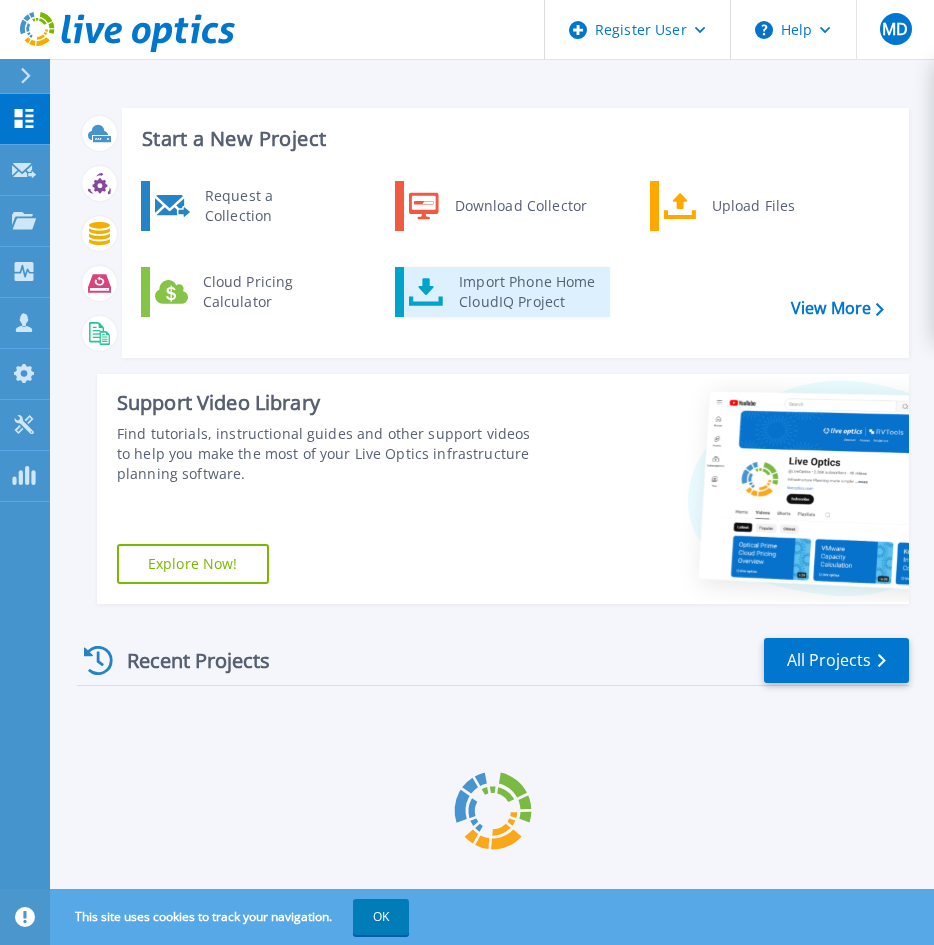 scroll, scrollTop: 0, scrollLeft: 0, axis: both 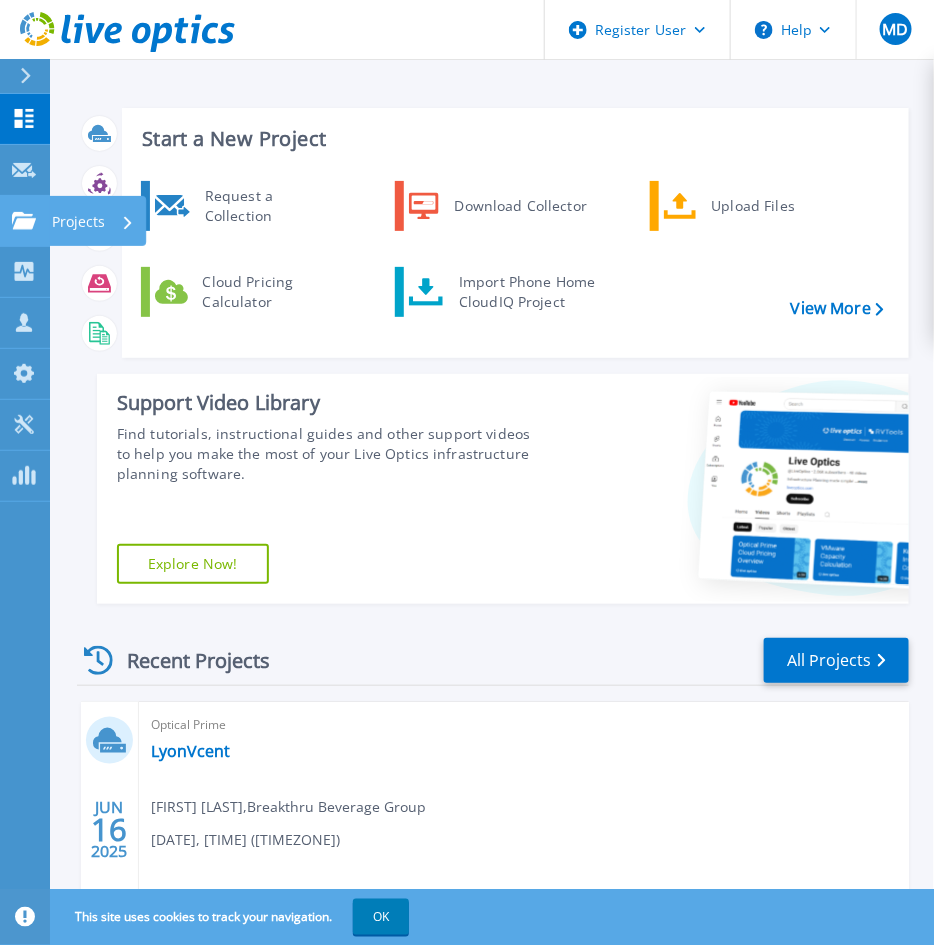 click on "Projects Projects" at bounding box center (25, 221) 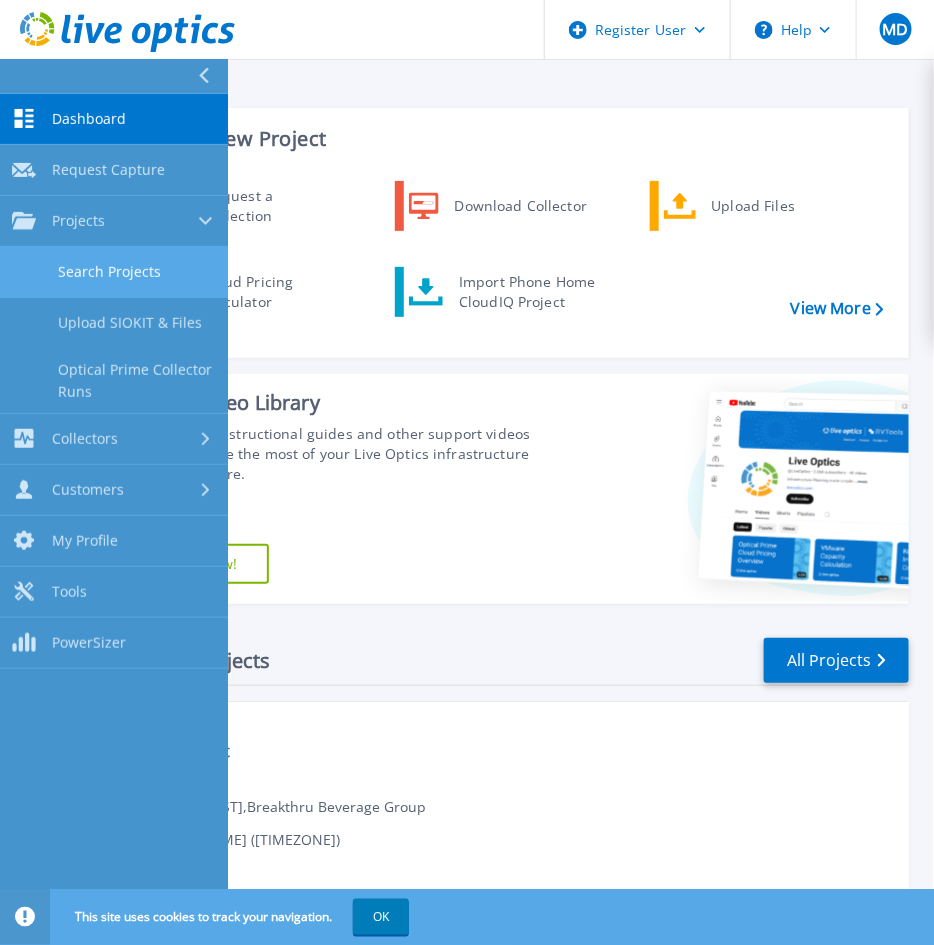 click on "Search Projects" at bounding box center (114, 272) 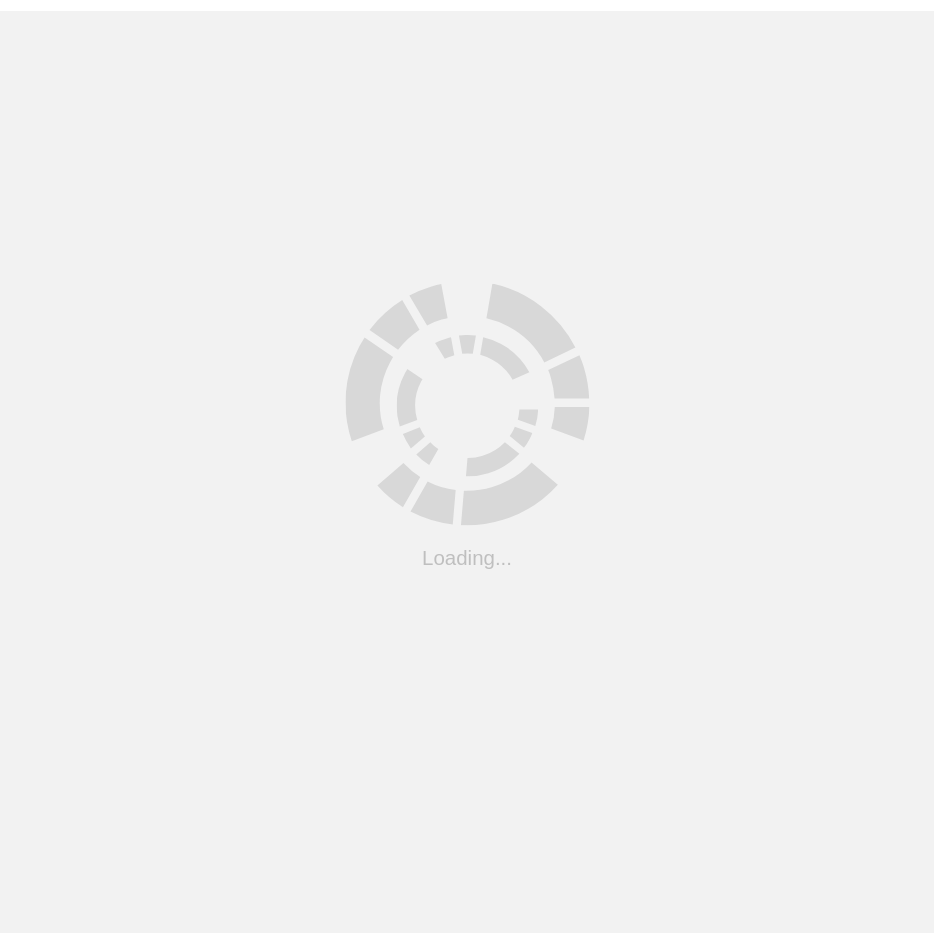 scroll, scrollTop: 0, scrollLeft: 0, axis: both 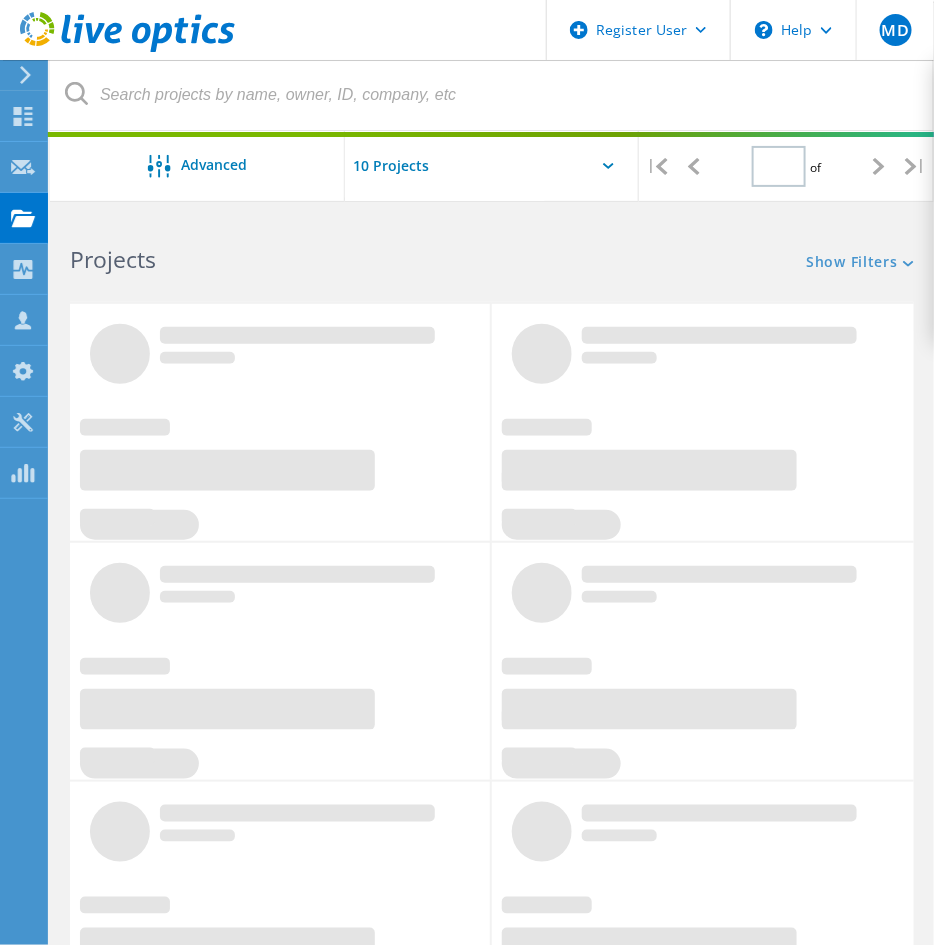 type on "1" 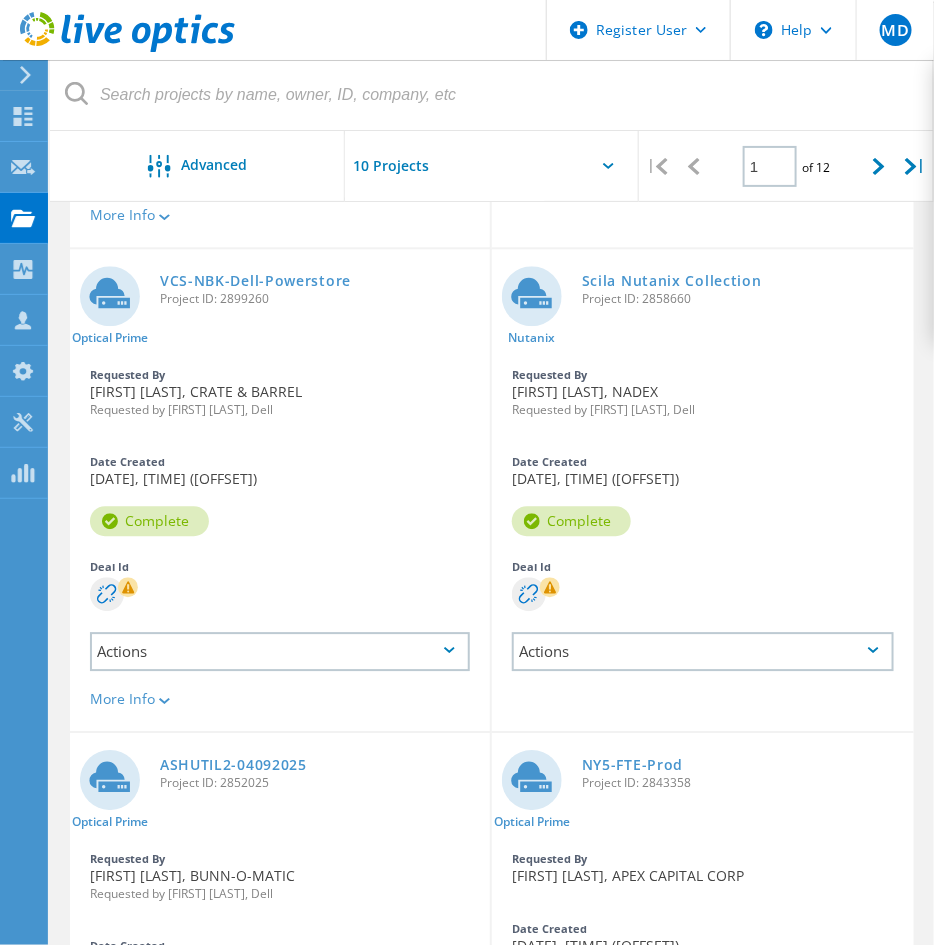 scroll, scrollTop: 1017, scrollLeft: 0, axis: vertical 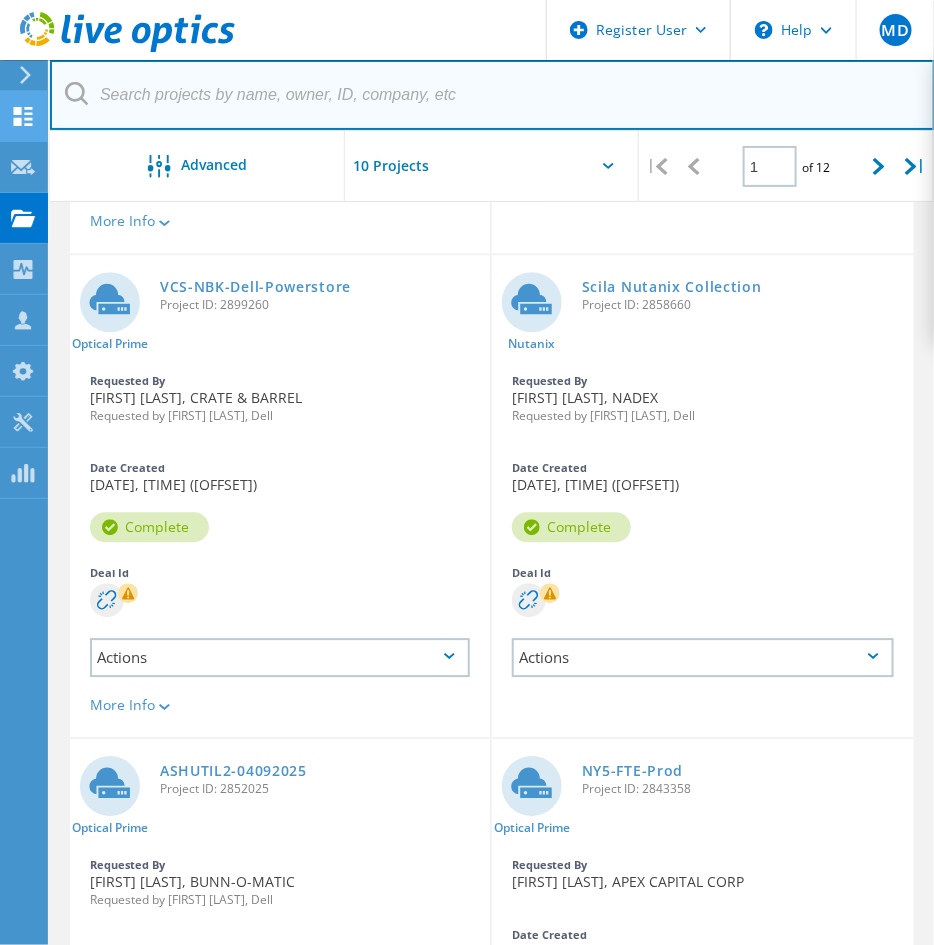 click at bounding box center [492, 95] 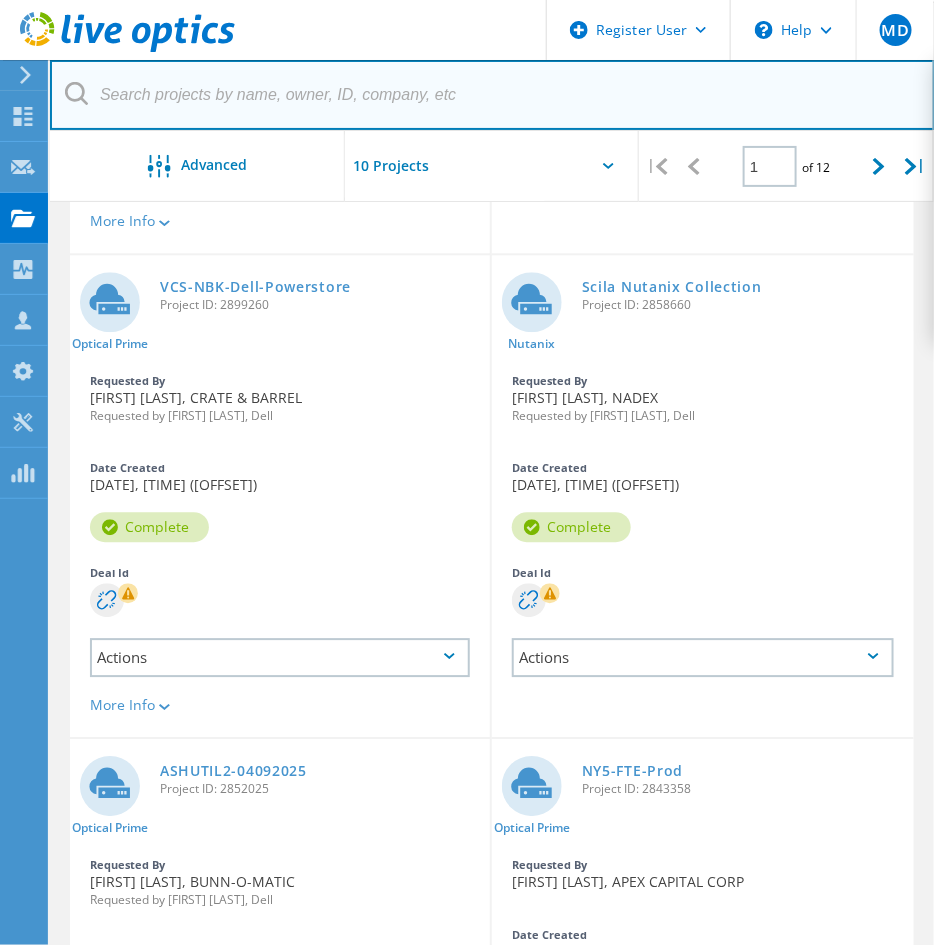 paste on "[EMAIL]" 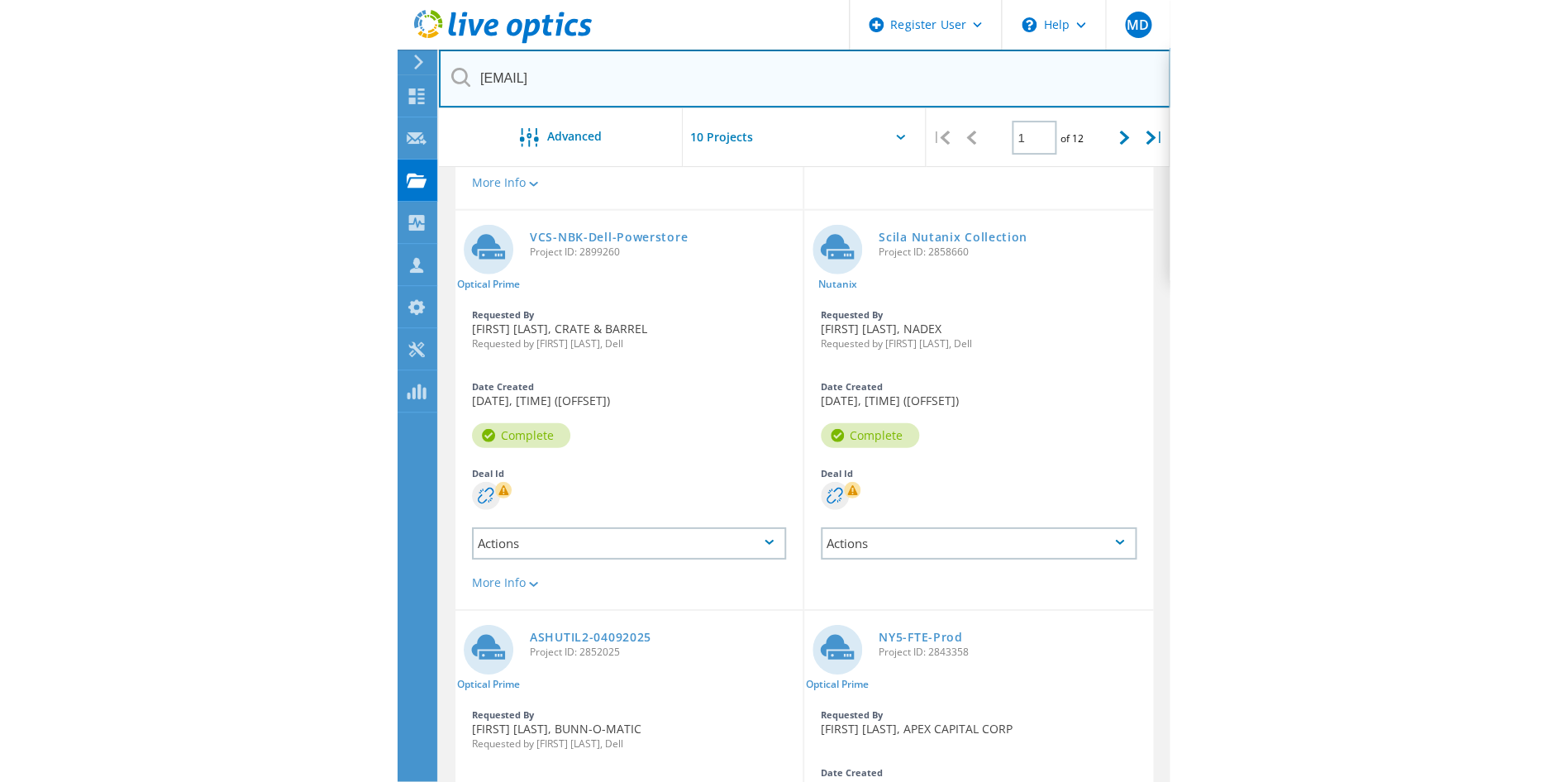 scroll, scrollTop: 491, scrollLeft: 0, axis: vertical 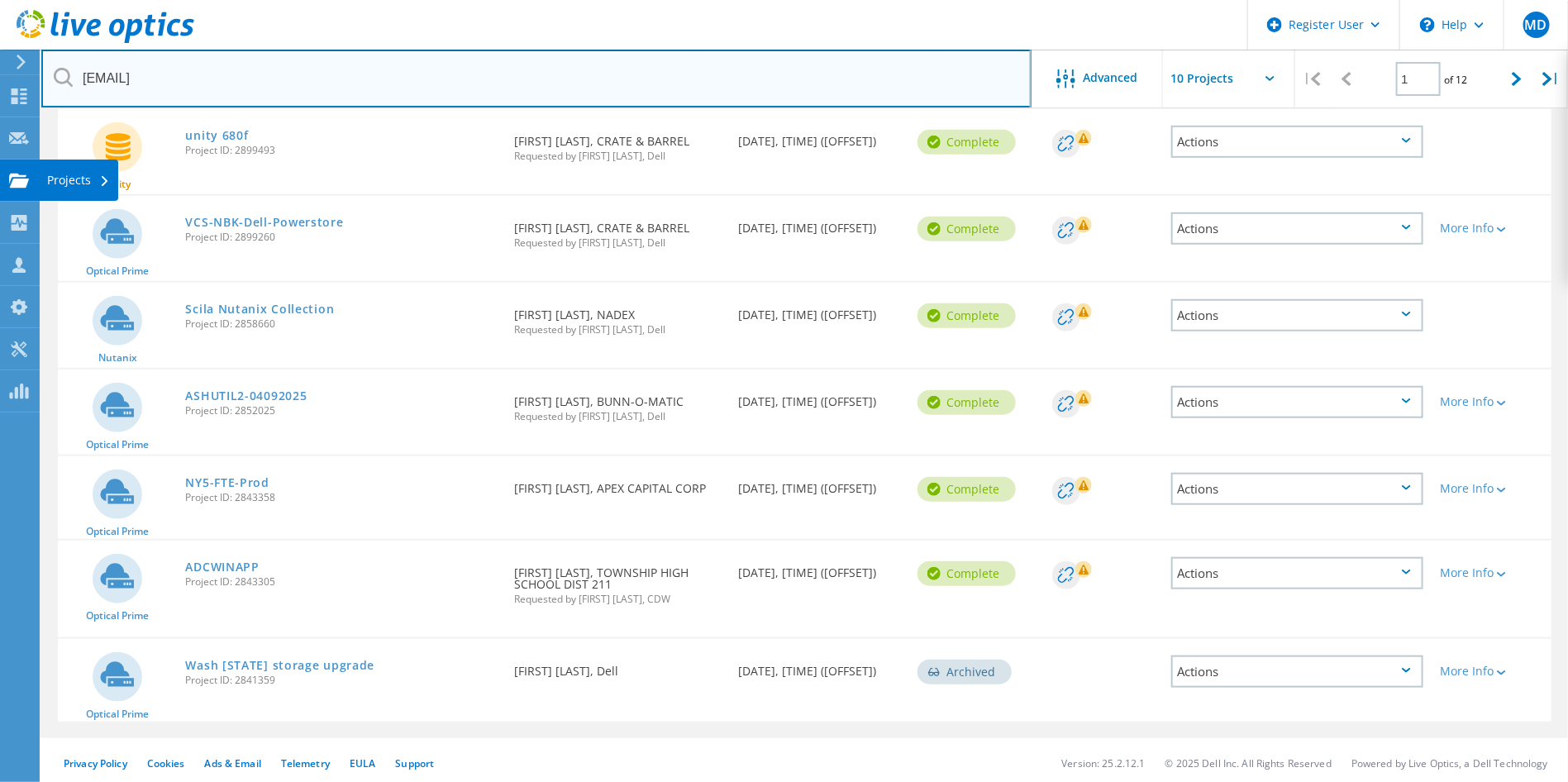 type on "[EMAIL]" 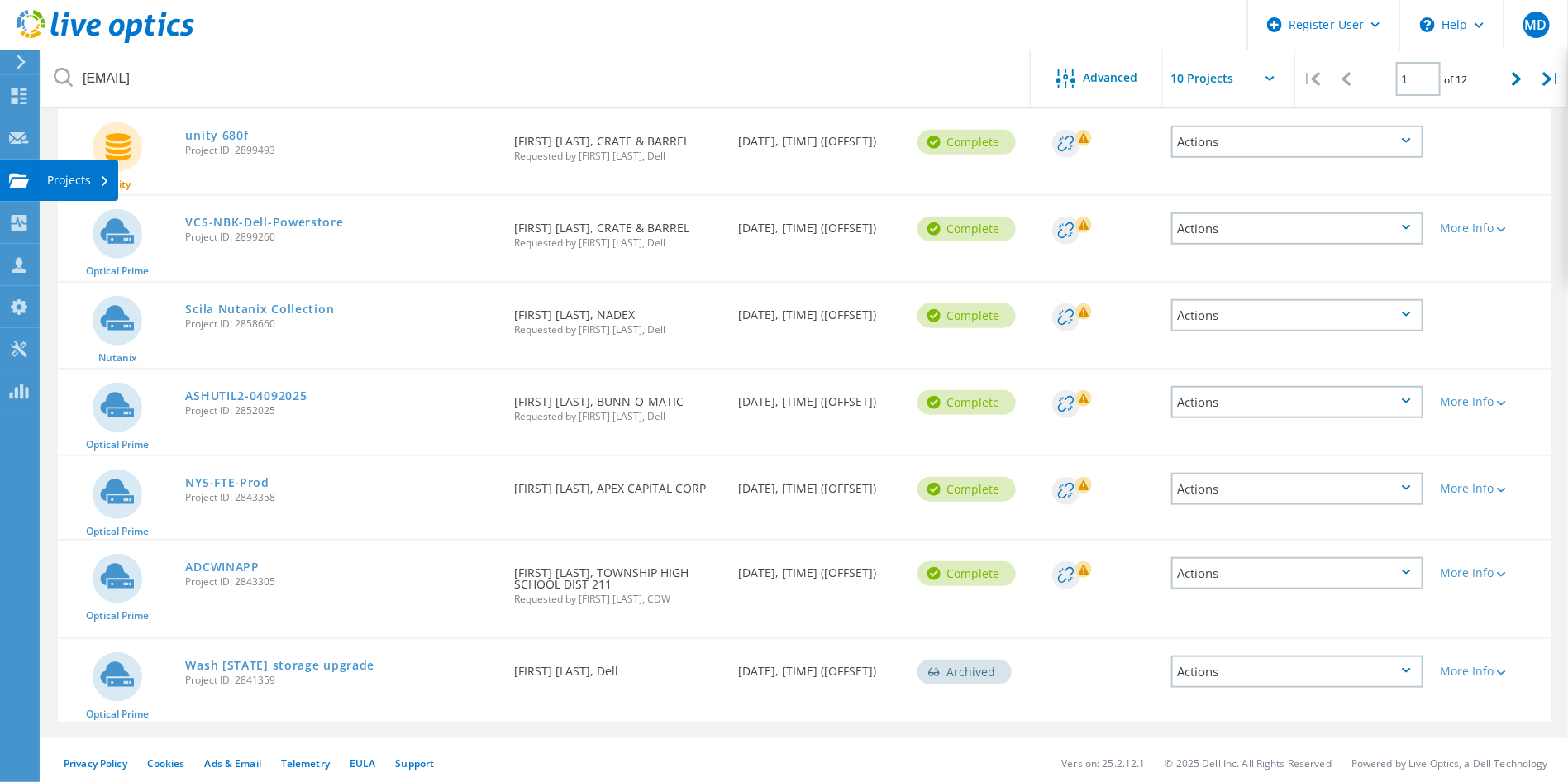 click on "Projects" at bounding box center [-55, 180] 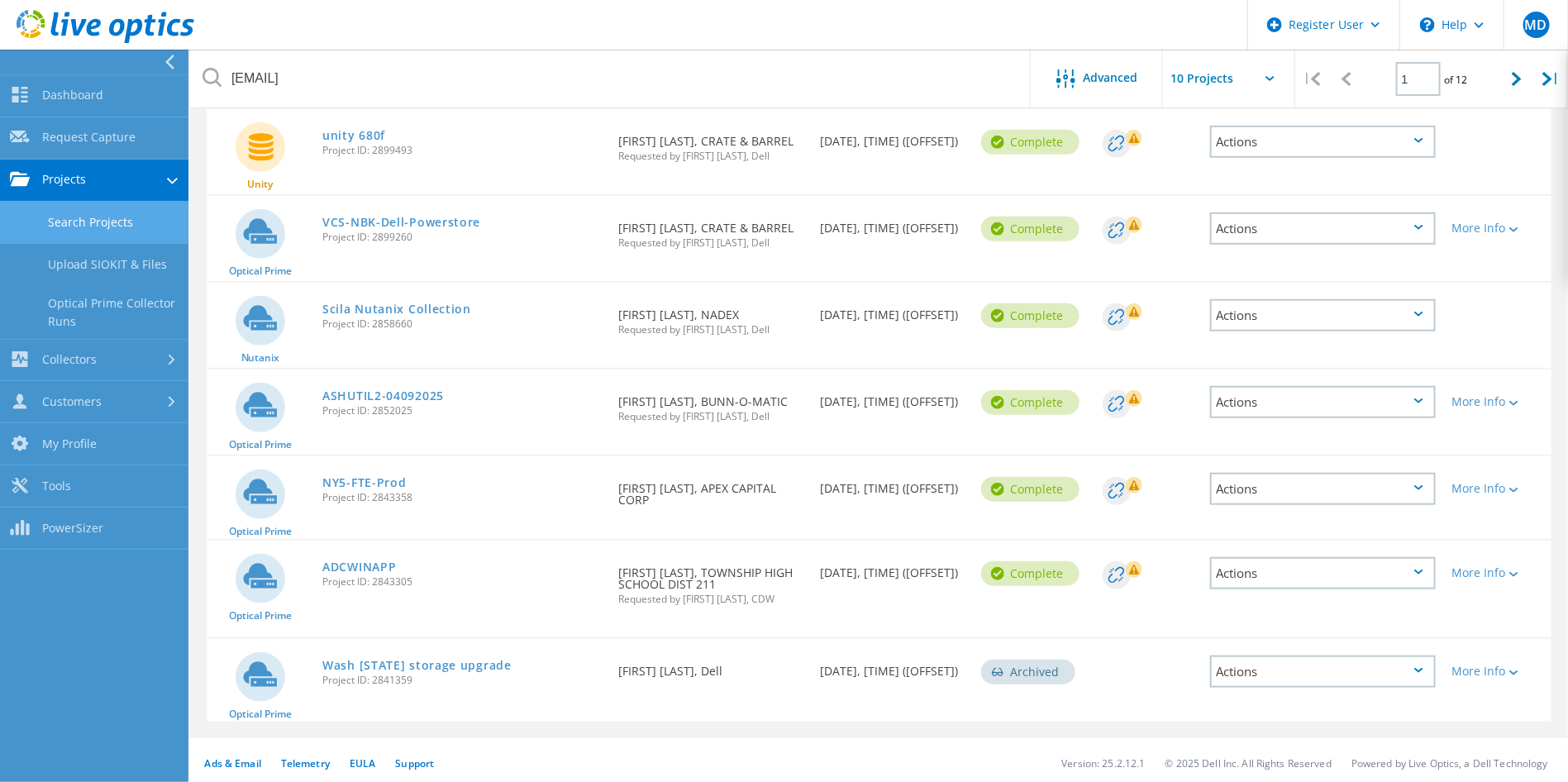 click on "Search Projects" at bounding box center (94, 222) 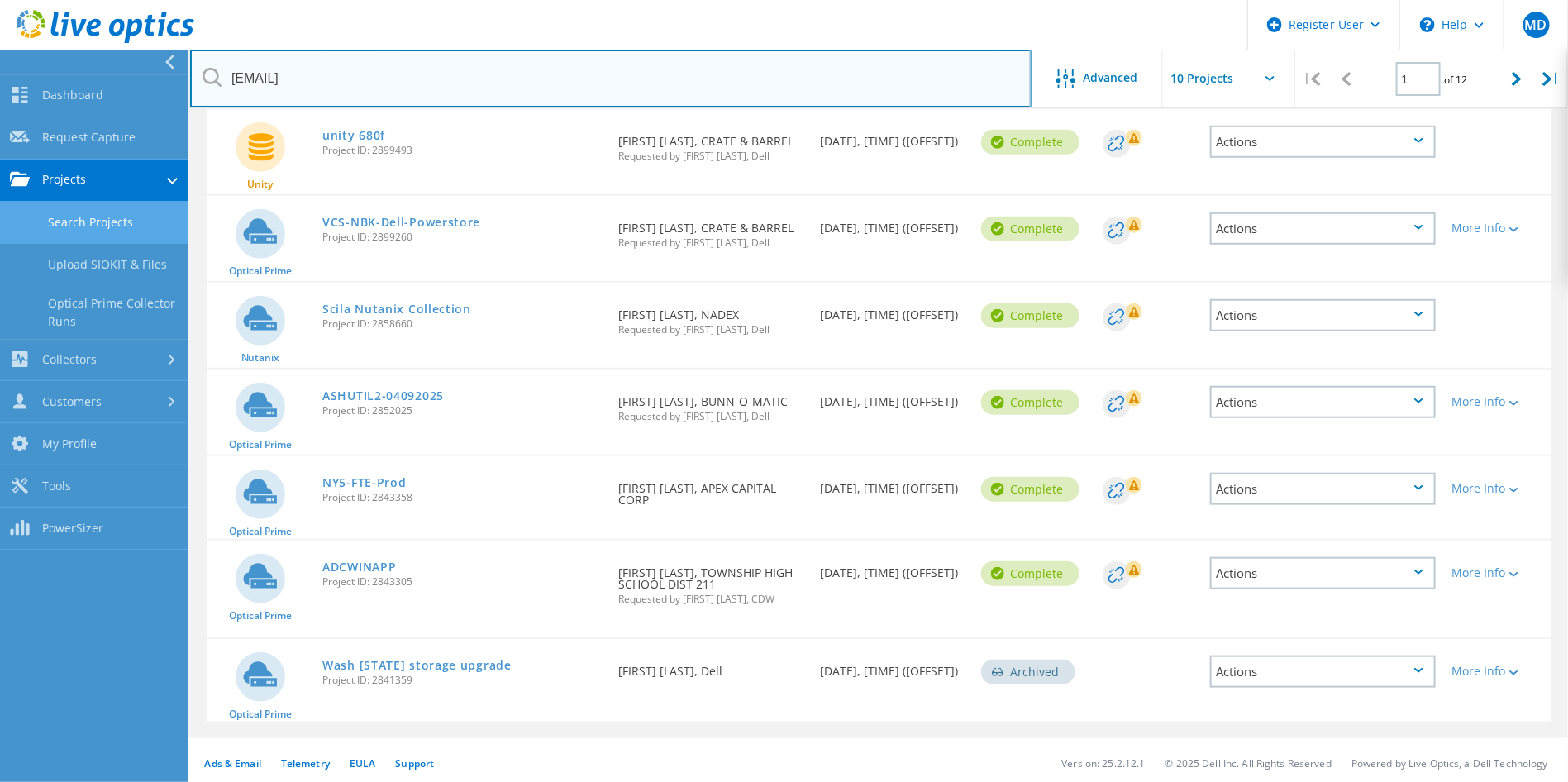 click on "shailesh.shinde@zs.com" at bounding box center [611, 79] 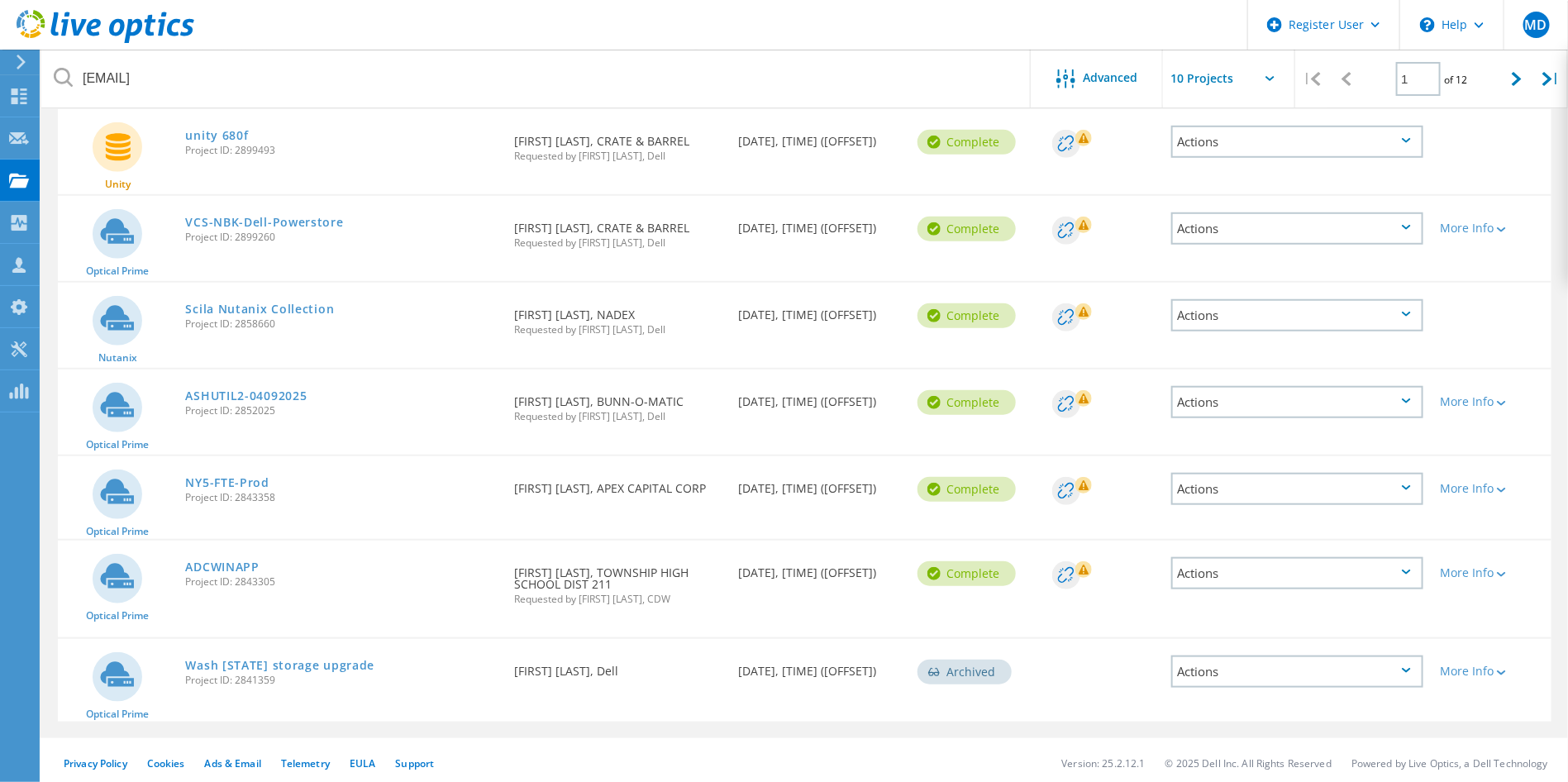 click 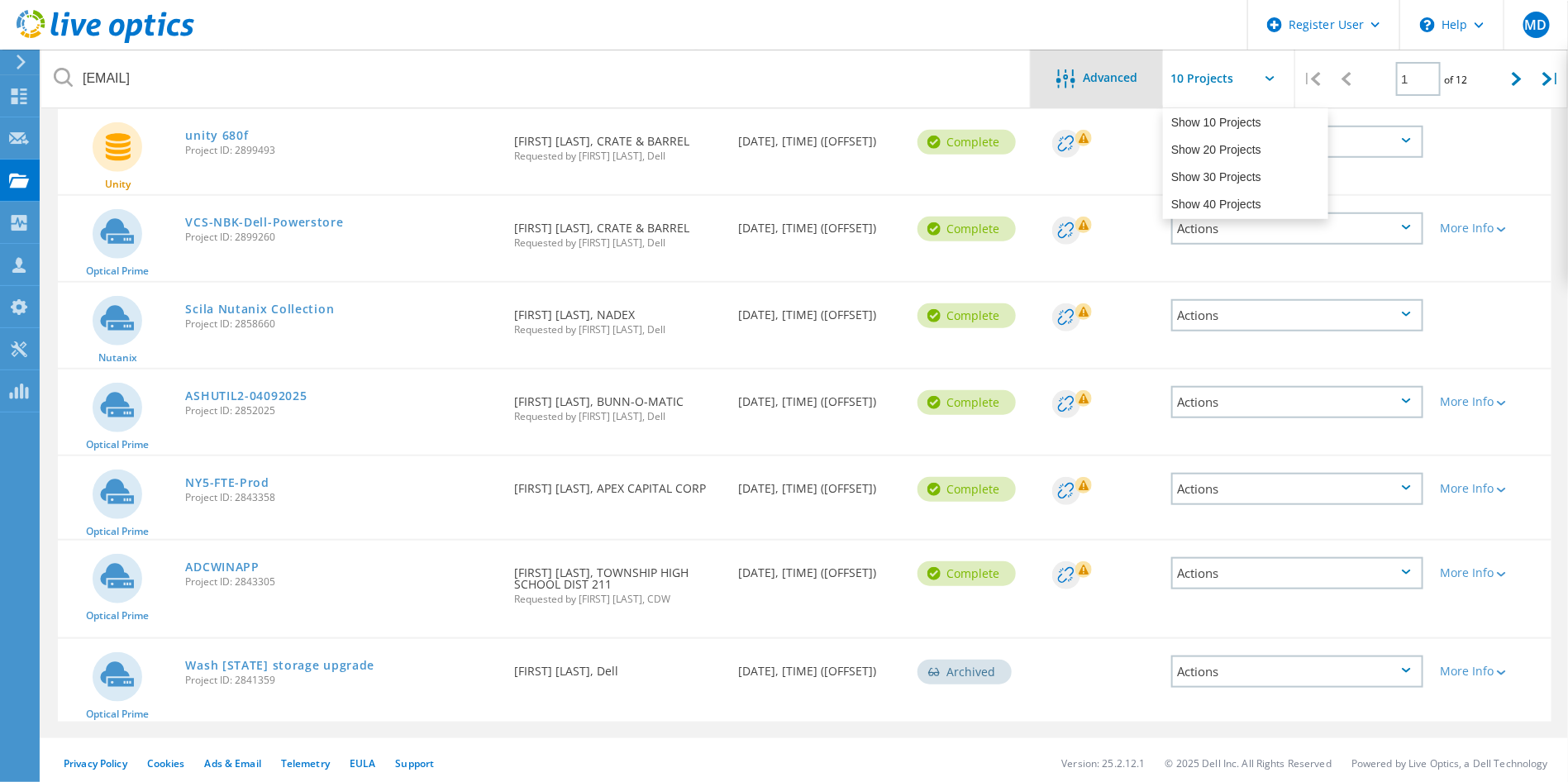 click on "Advanced" 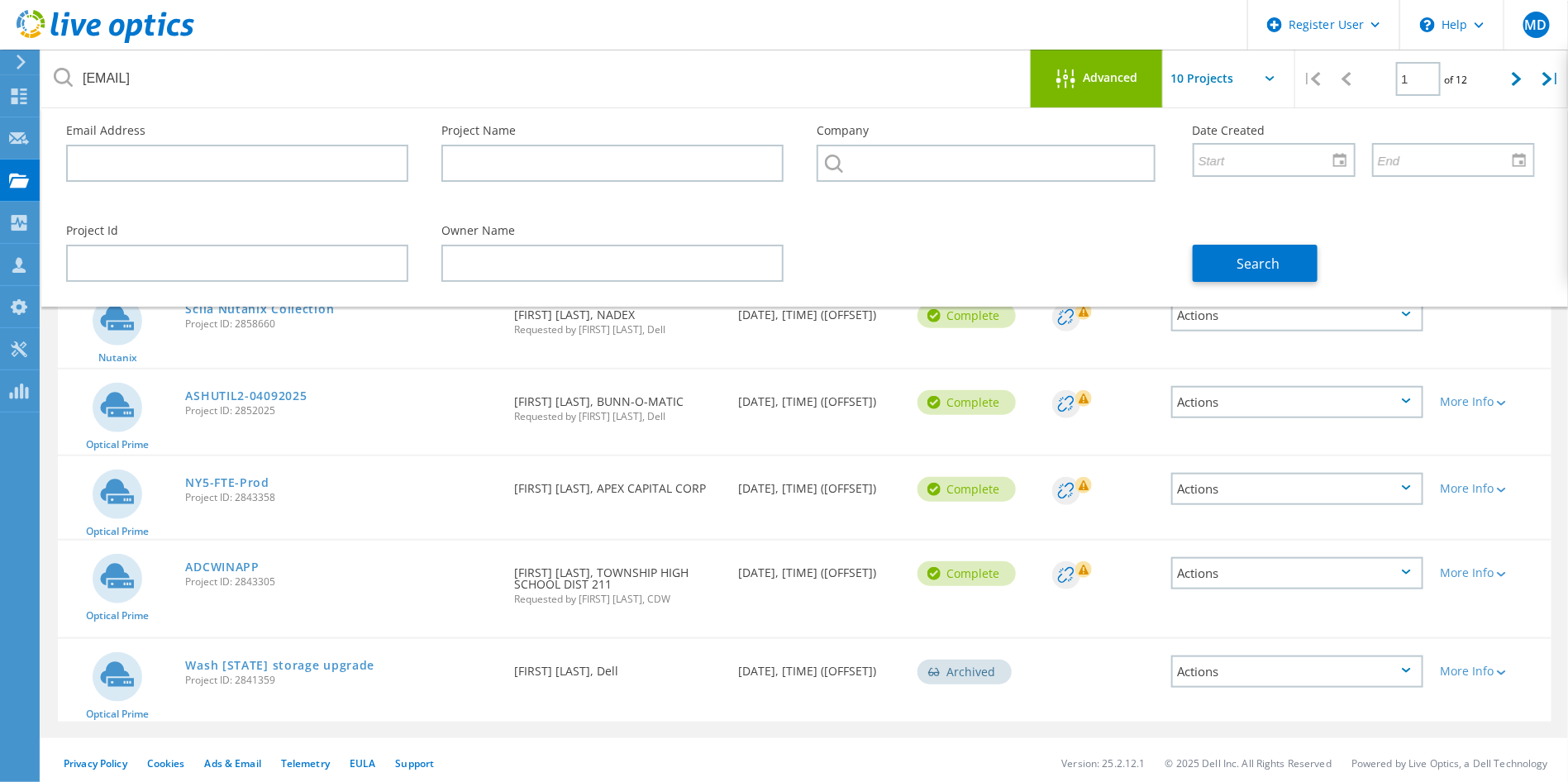 click 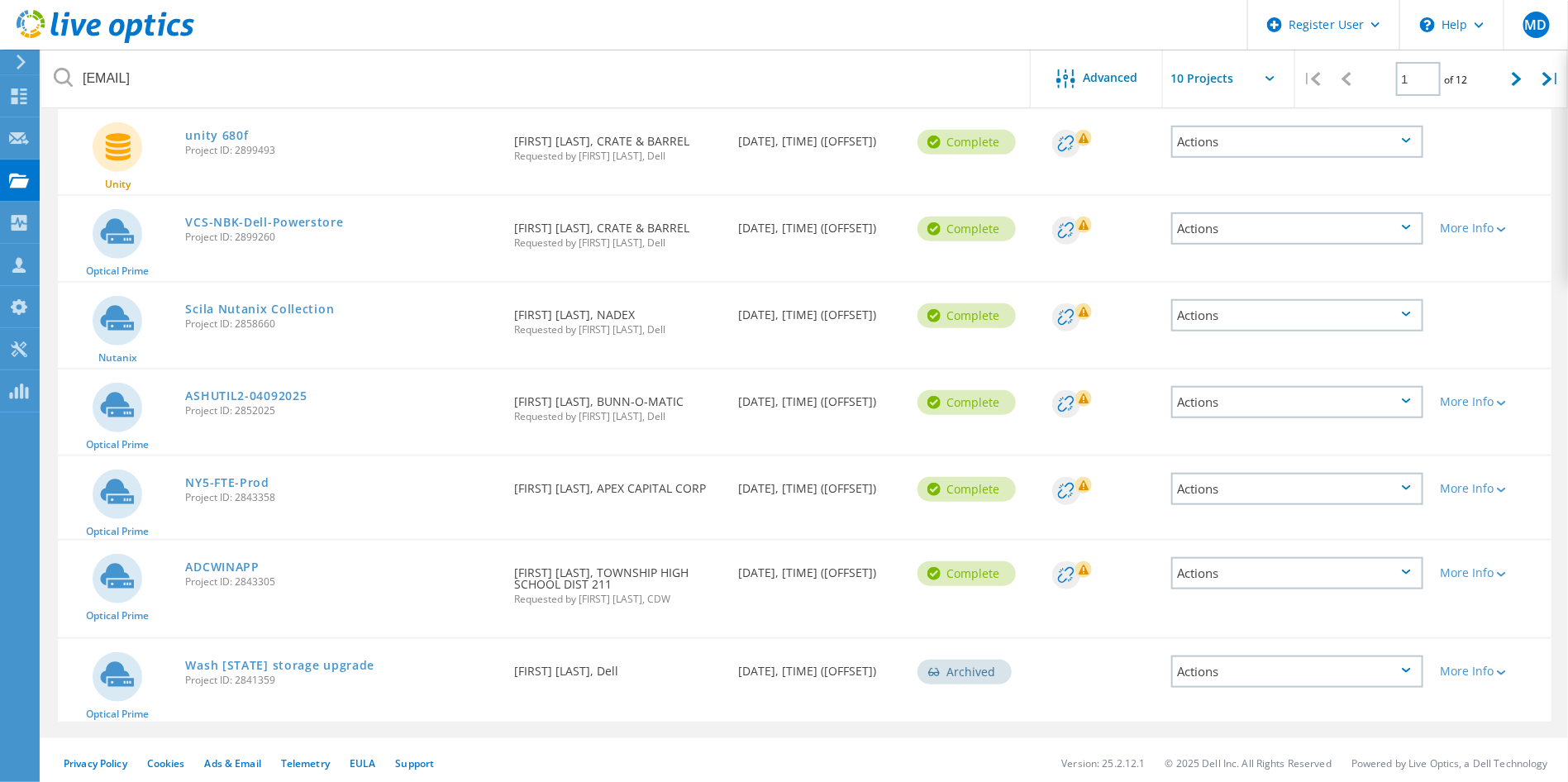 click on "Deal Id" 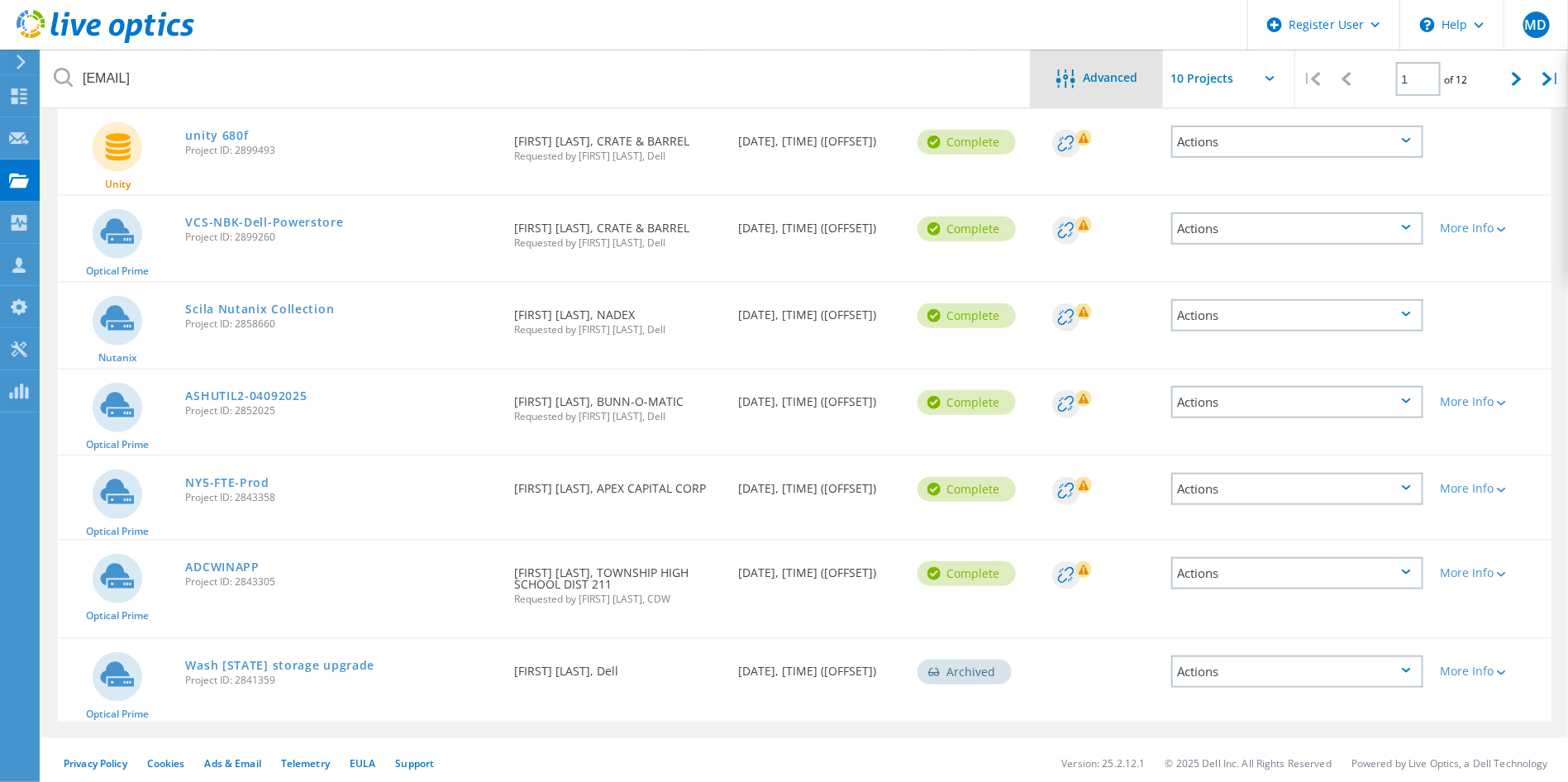 click on "Advanced" 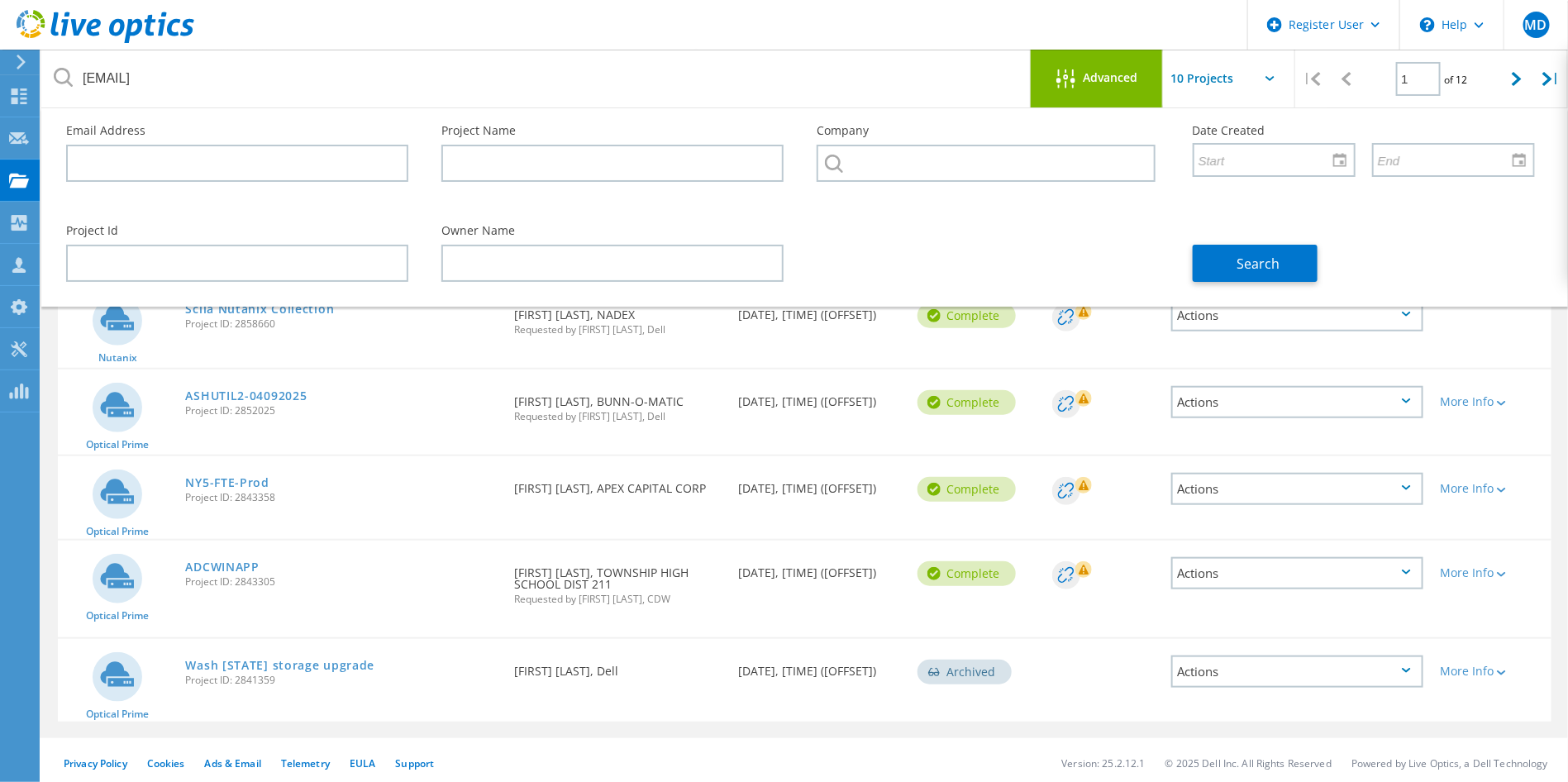 click 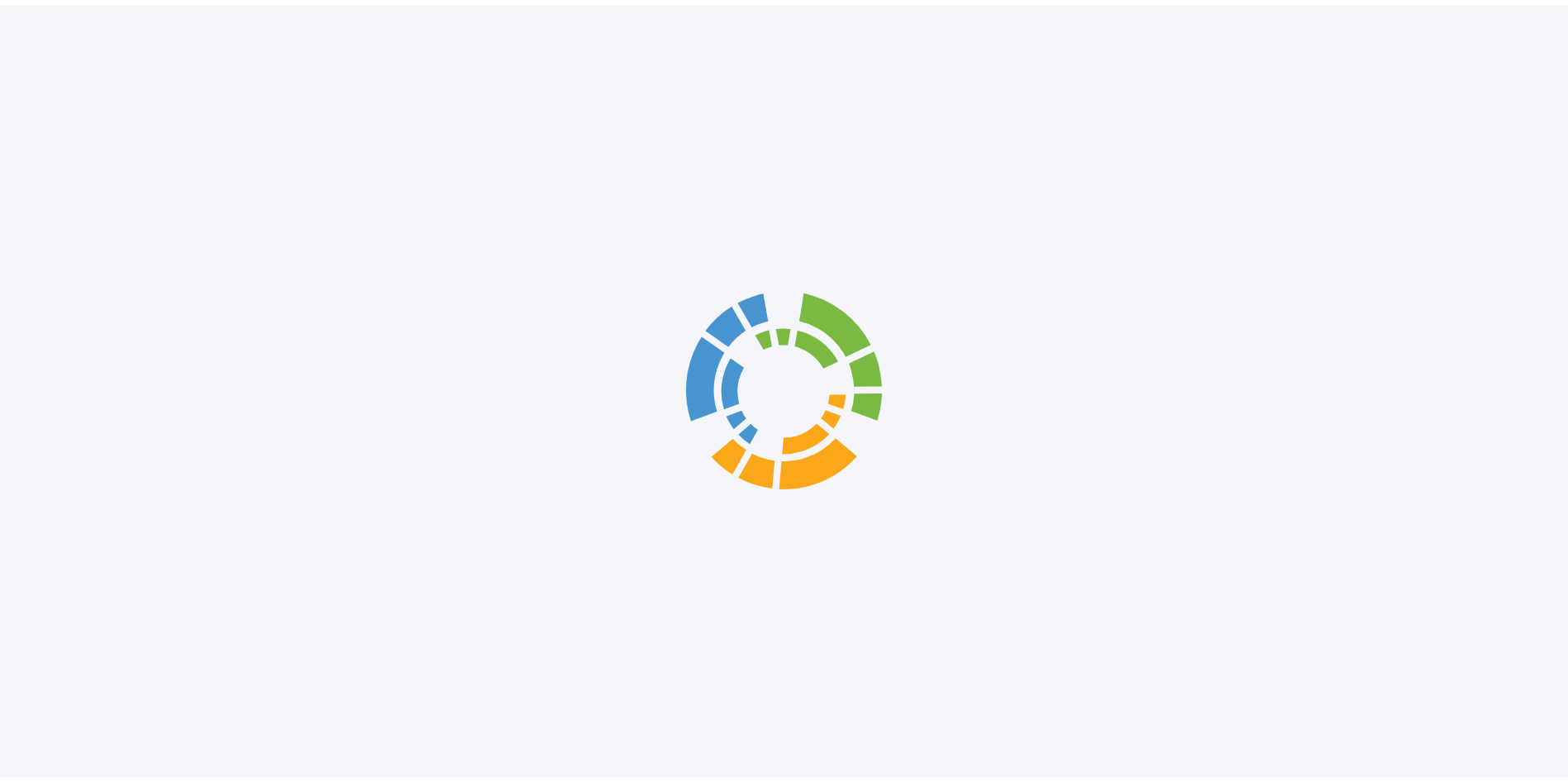 scroll, scrollTop: 0, scrollLeft: 0, axis: both 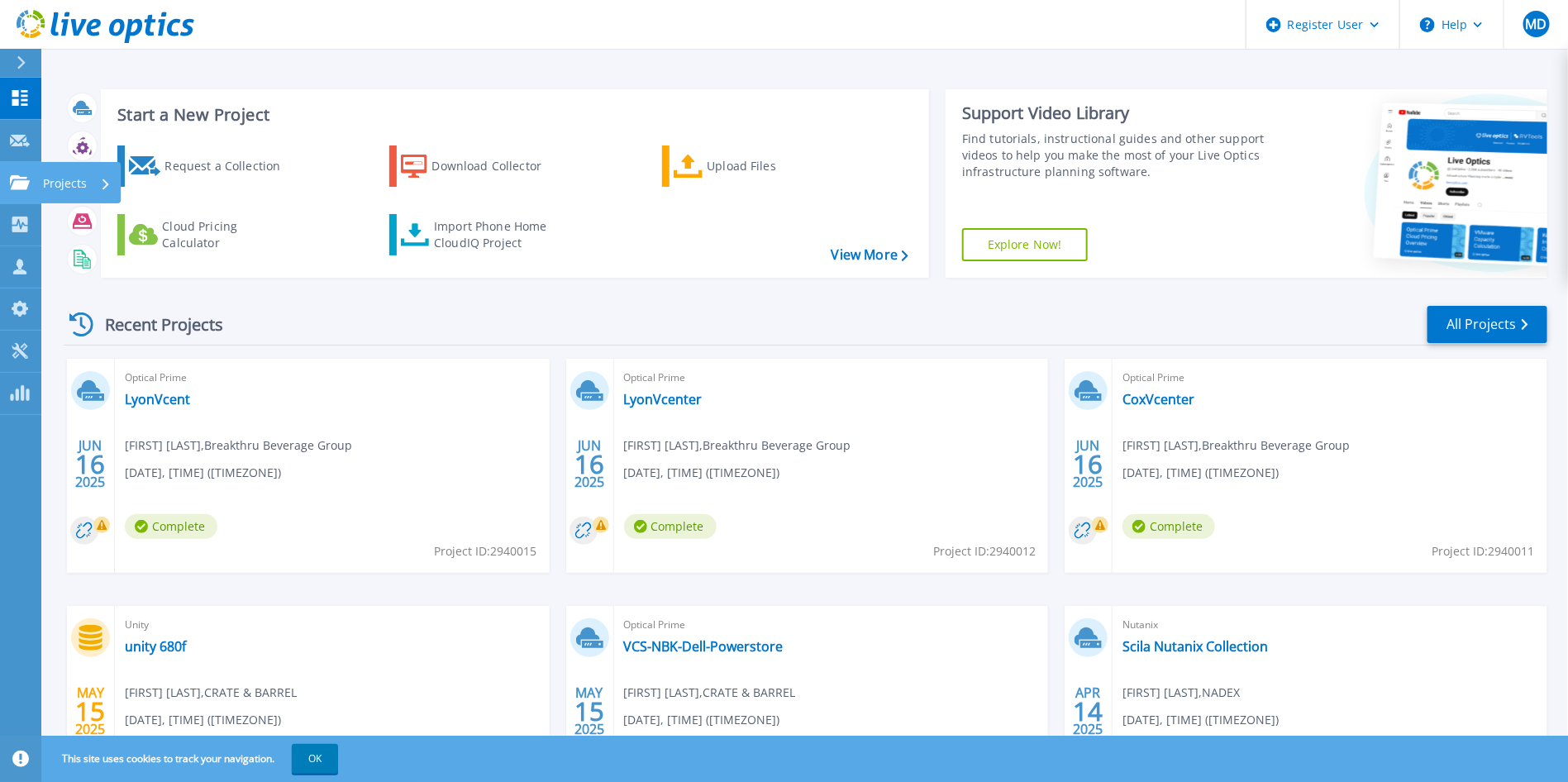 click 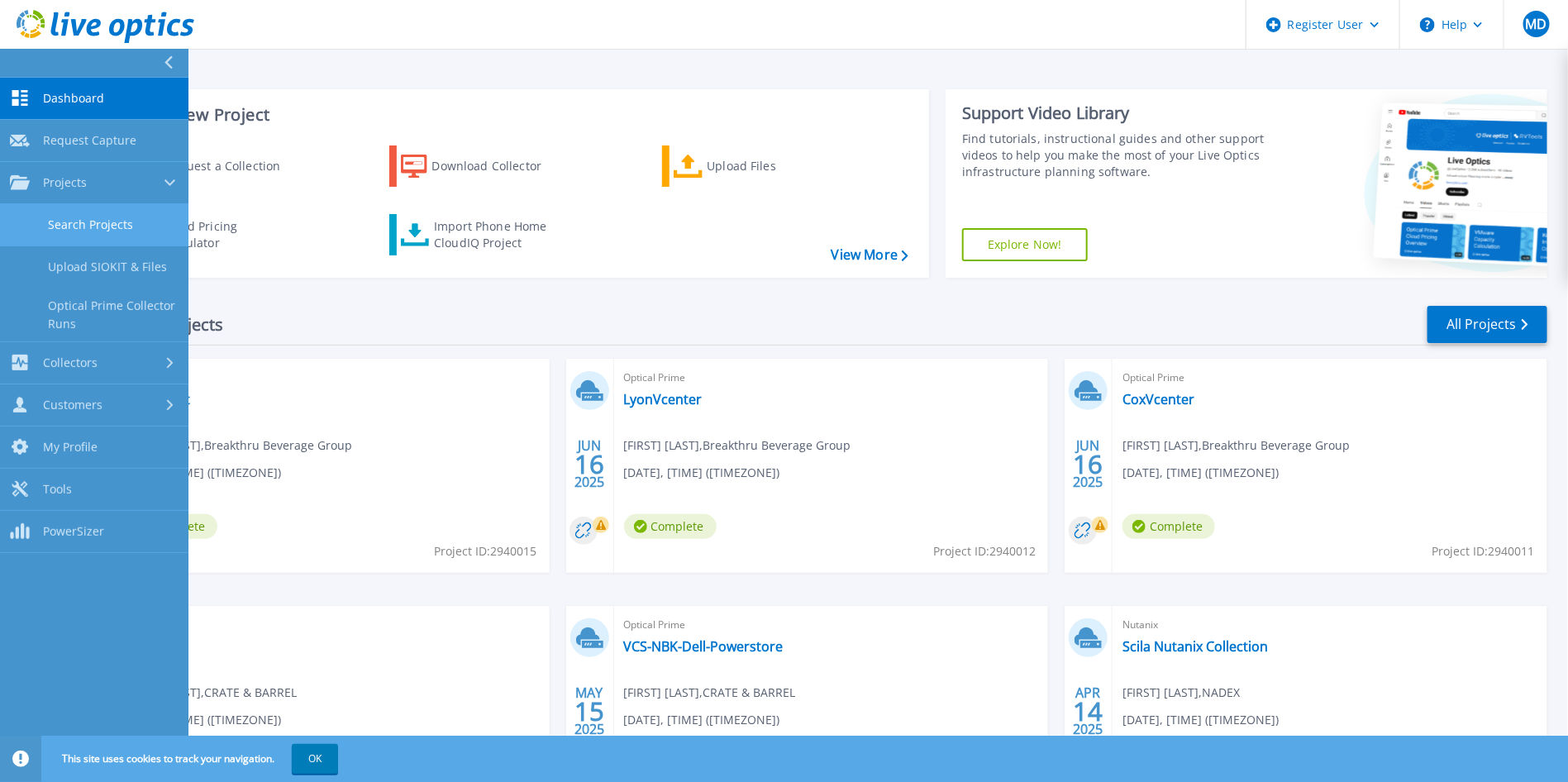 click on "Search Projects" at bounding box center (94, 225) 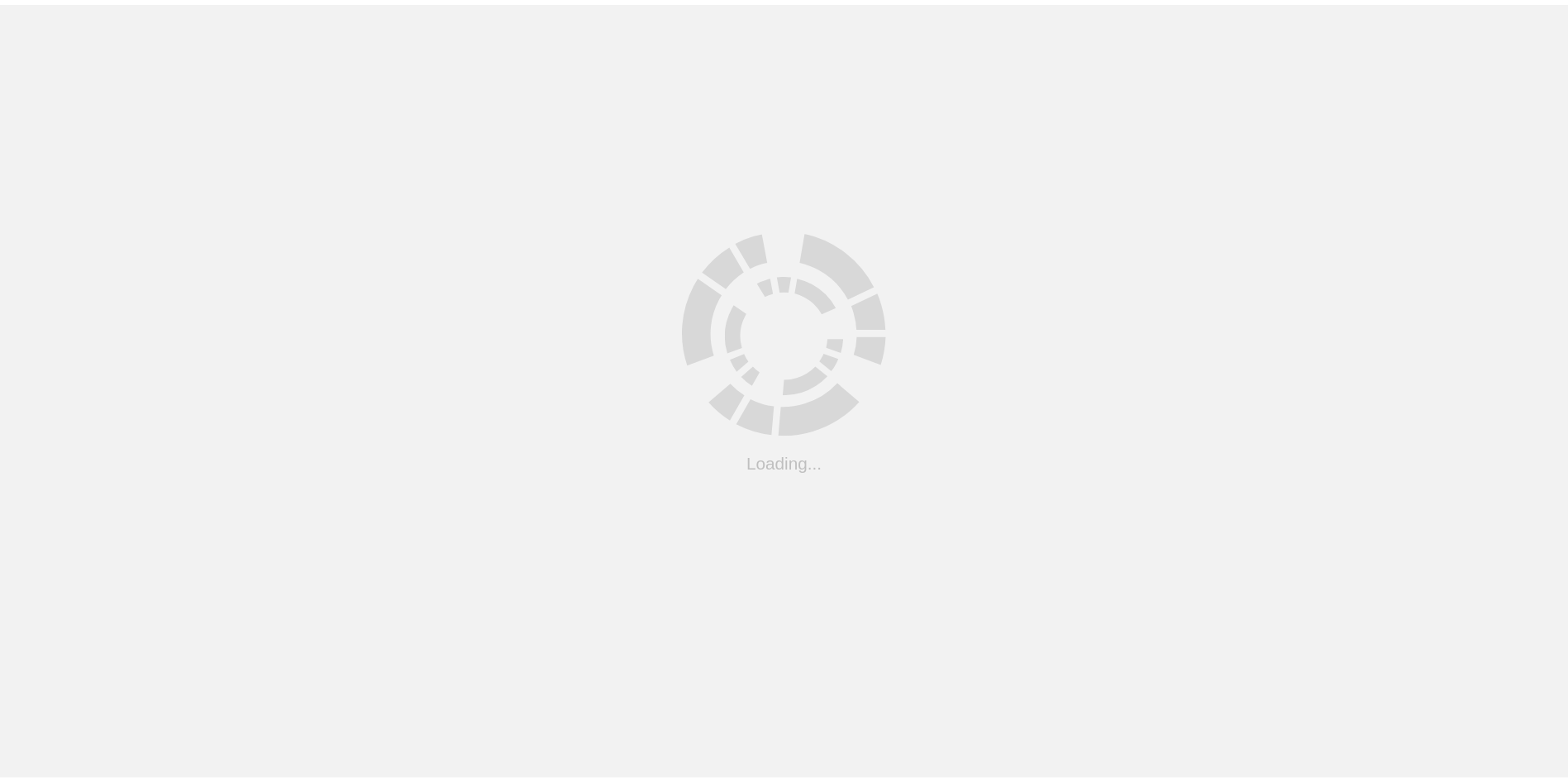 scroll, scrollTop: 0, scrollLeft: 0, axis: both 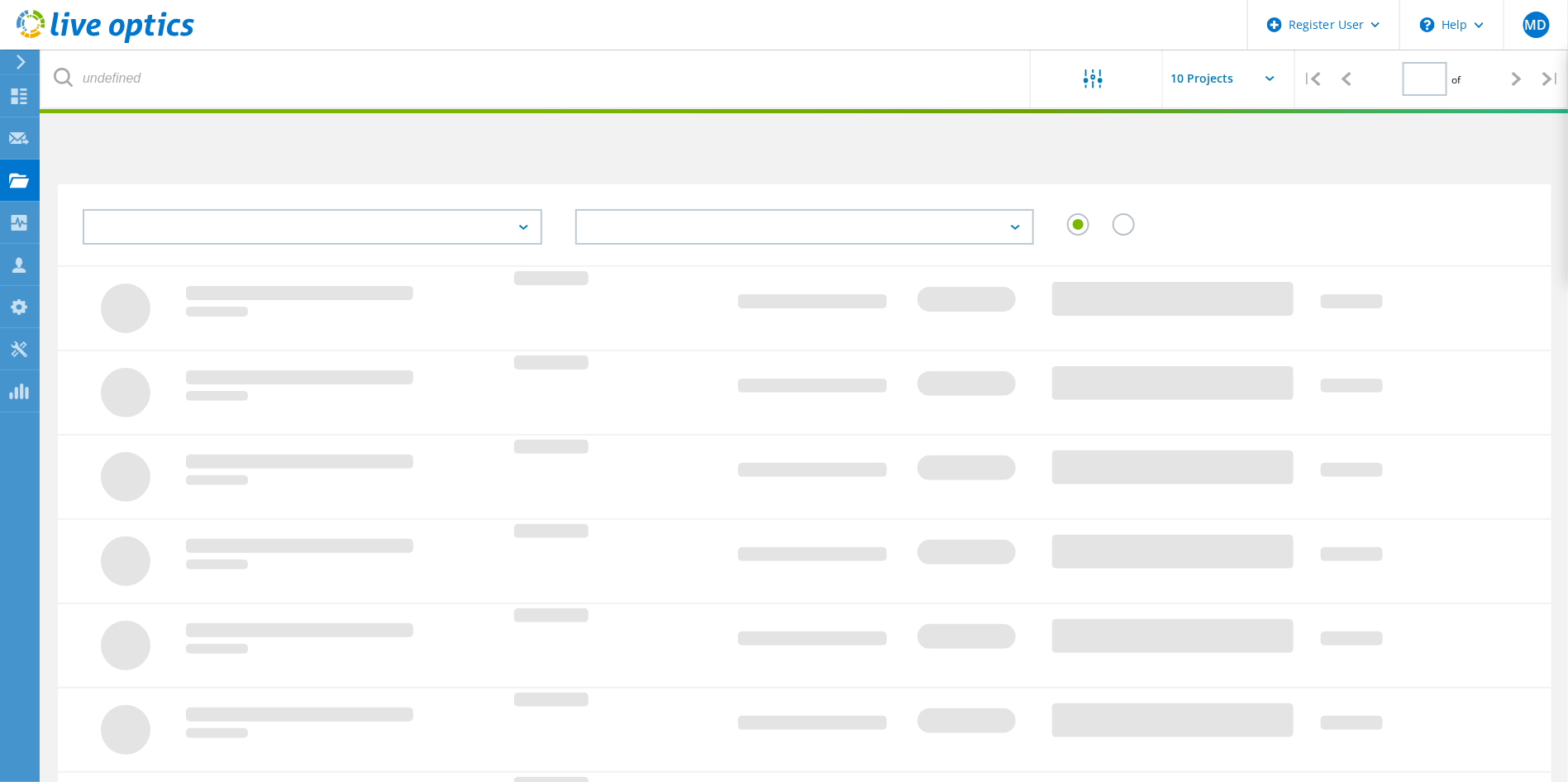 type on "1" 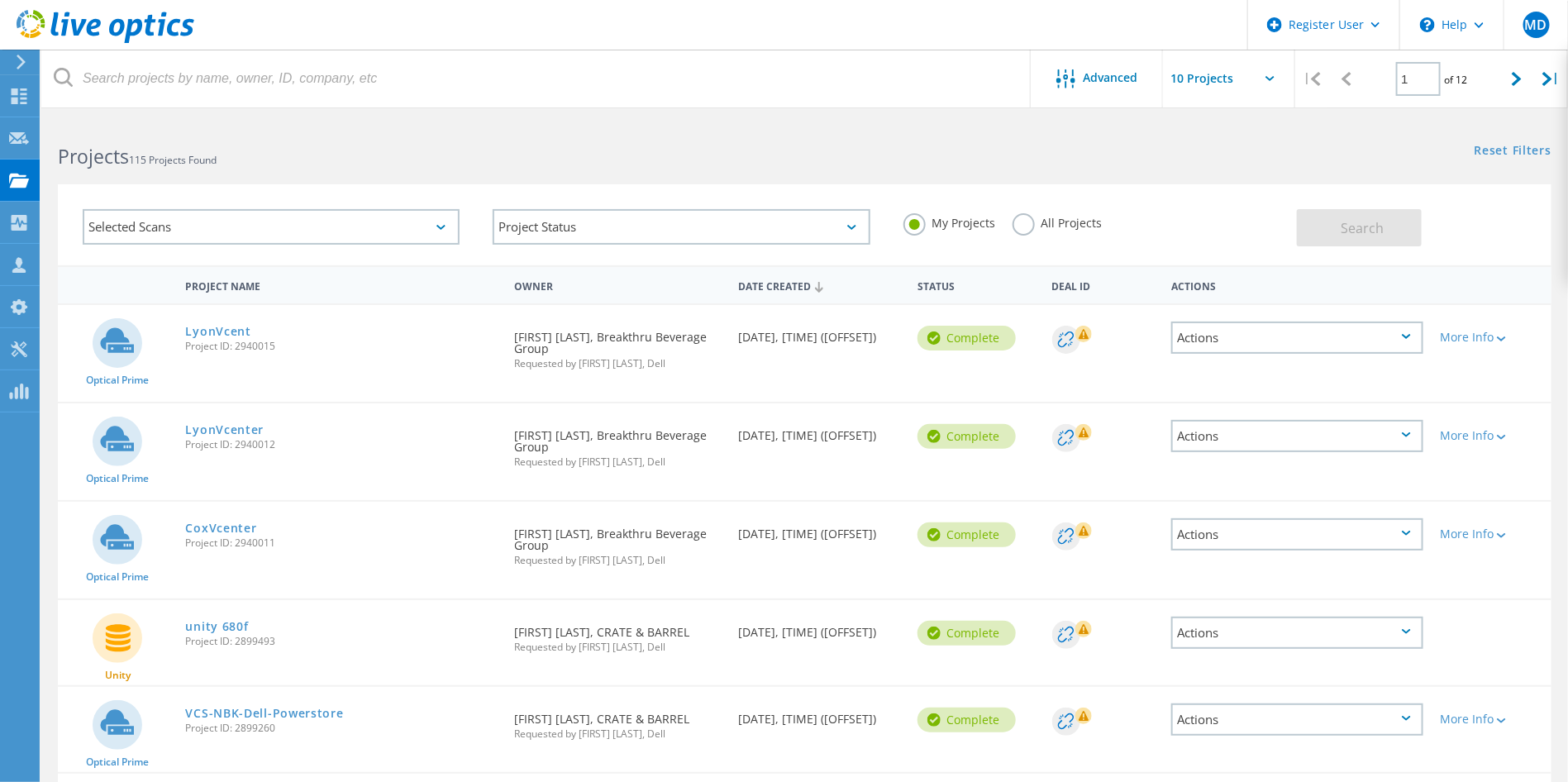click on "My Projects All Projects" 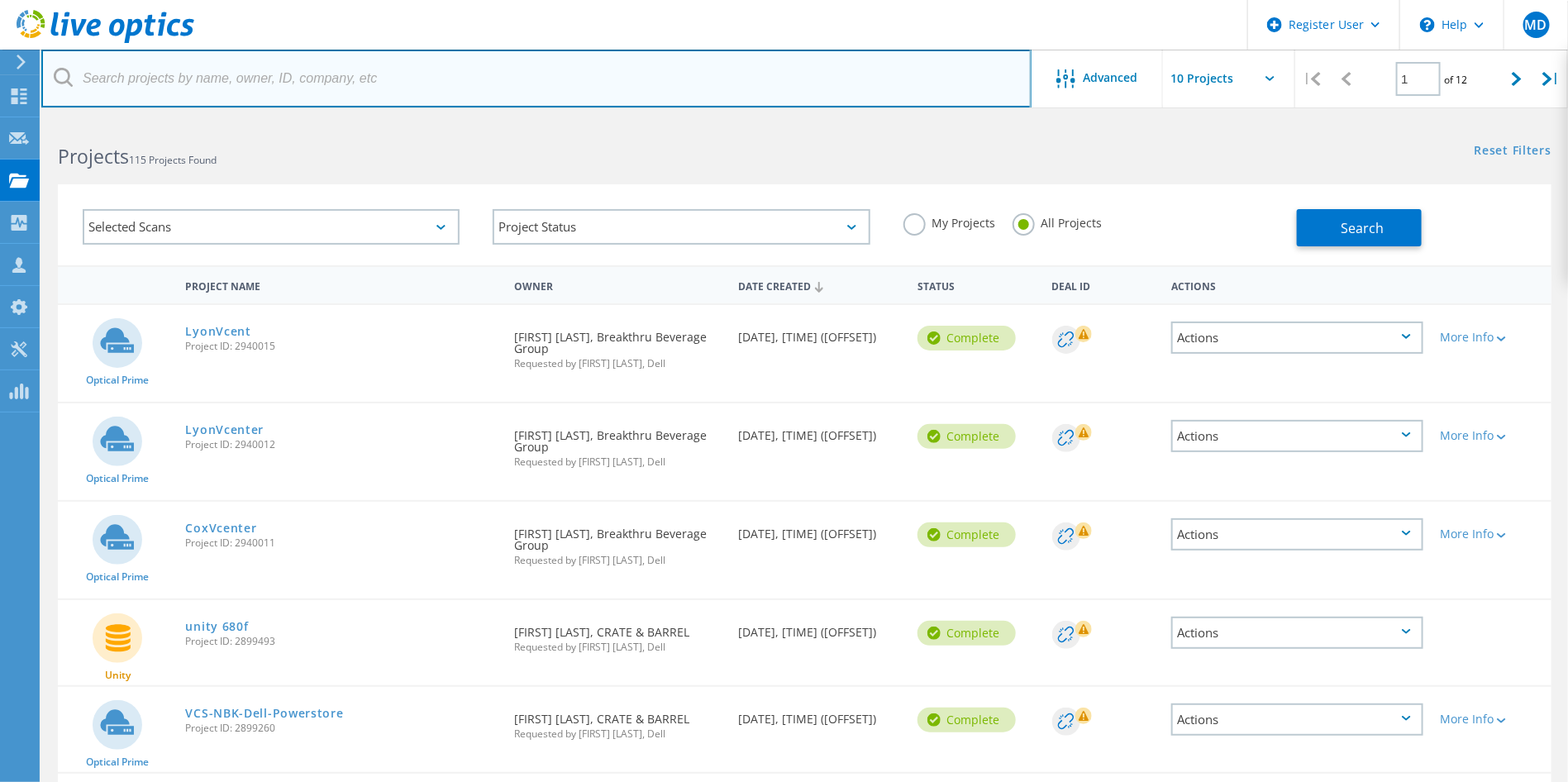 click at bounding box center (536, 79) 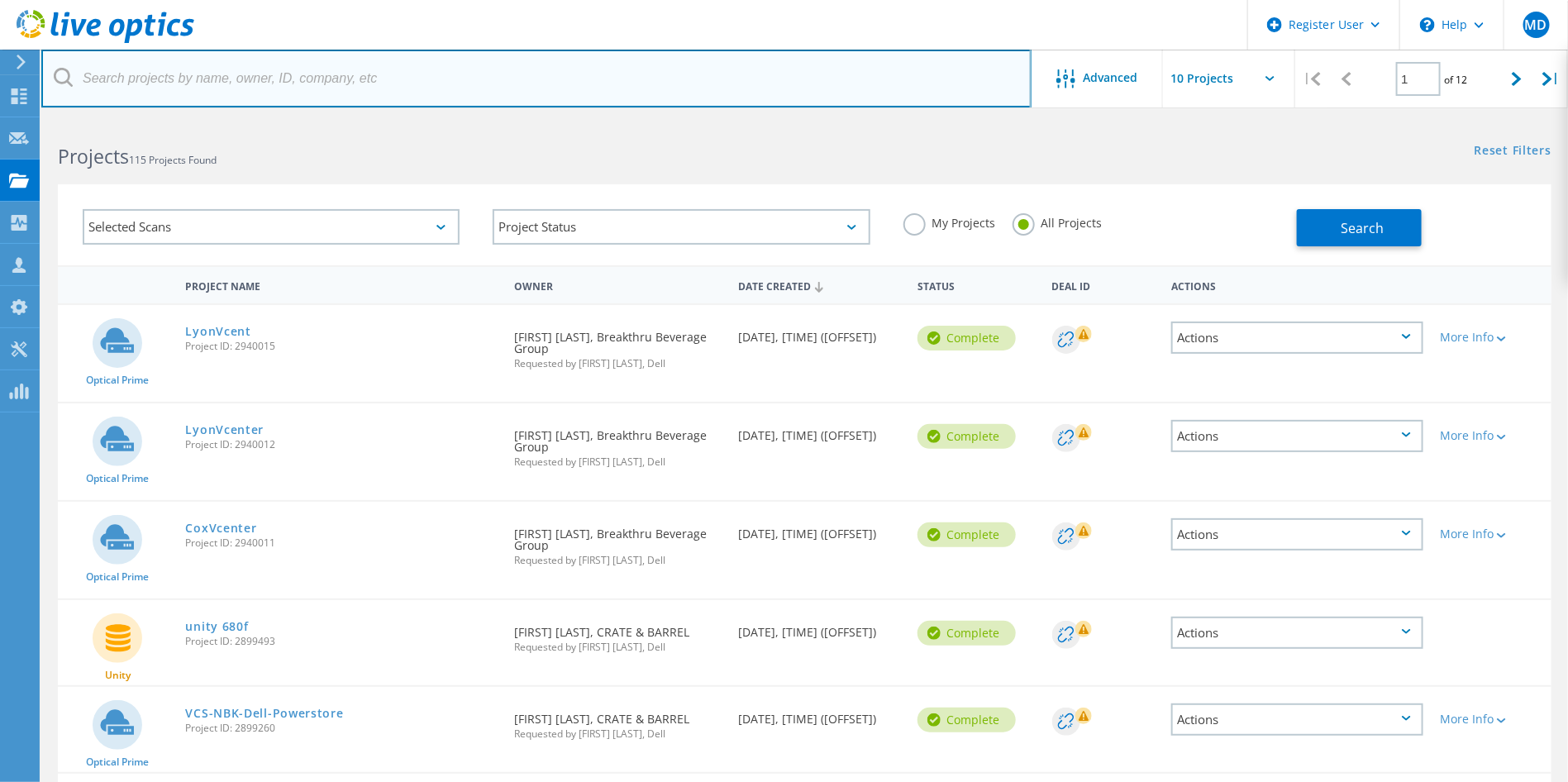 paste on "shailesh.shinde@zs.com" 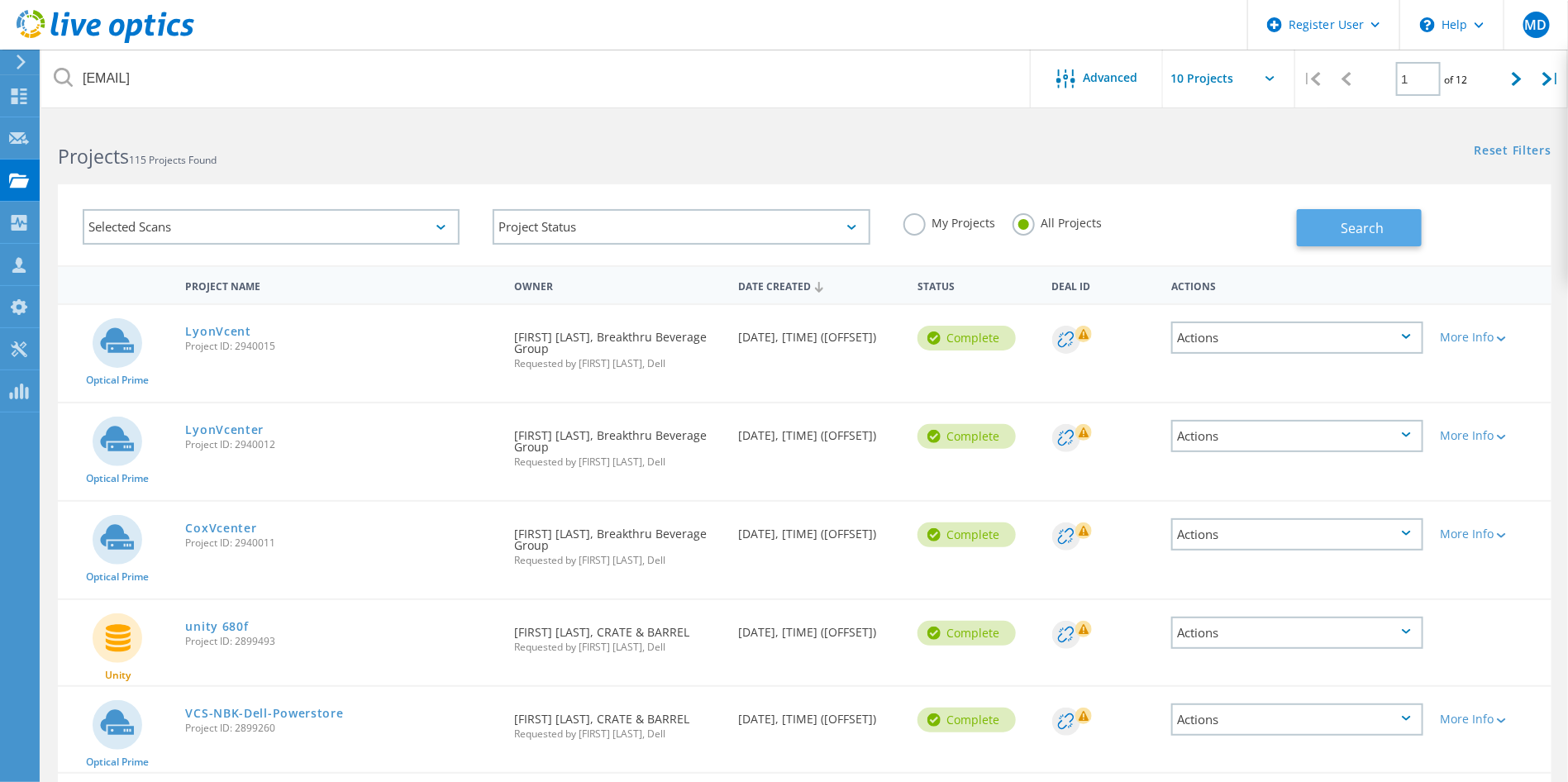 click on "Search" 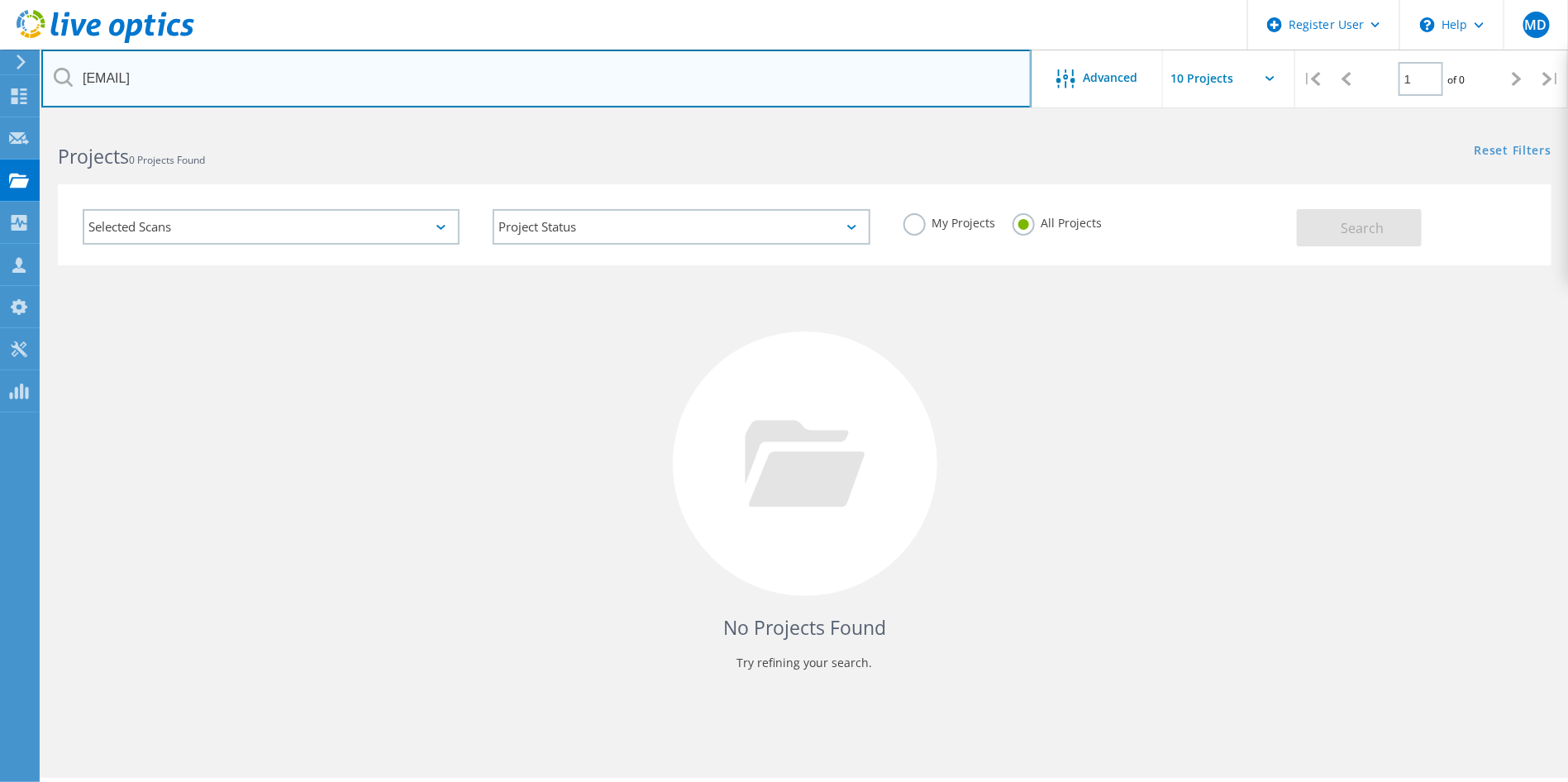 click on "shailesh.shinde@zs.com" at bounding box center [536, 79] 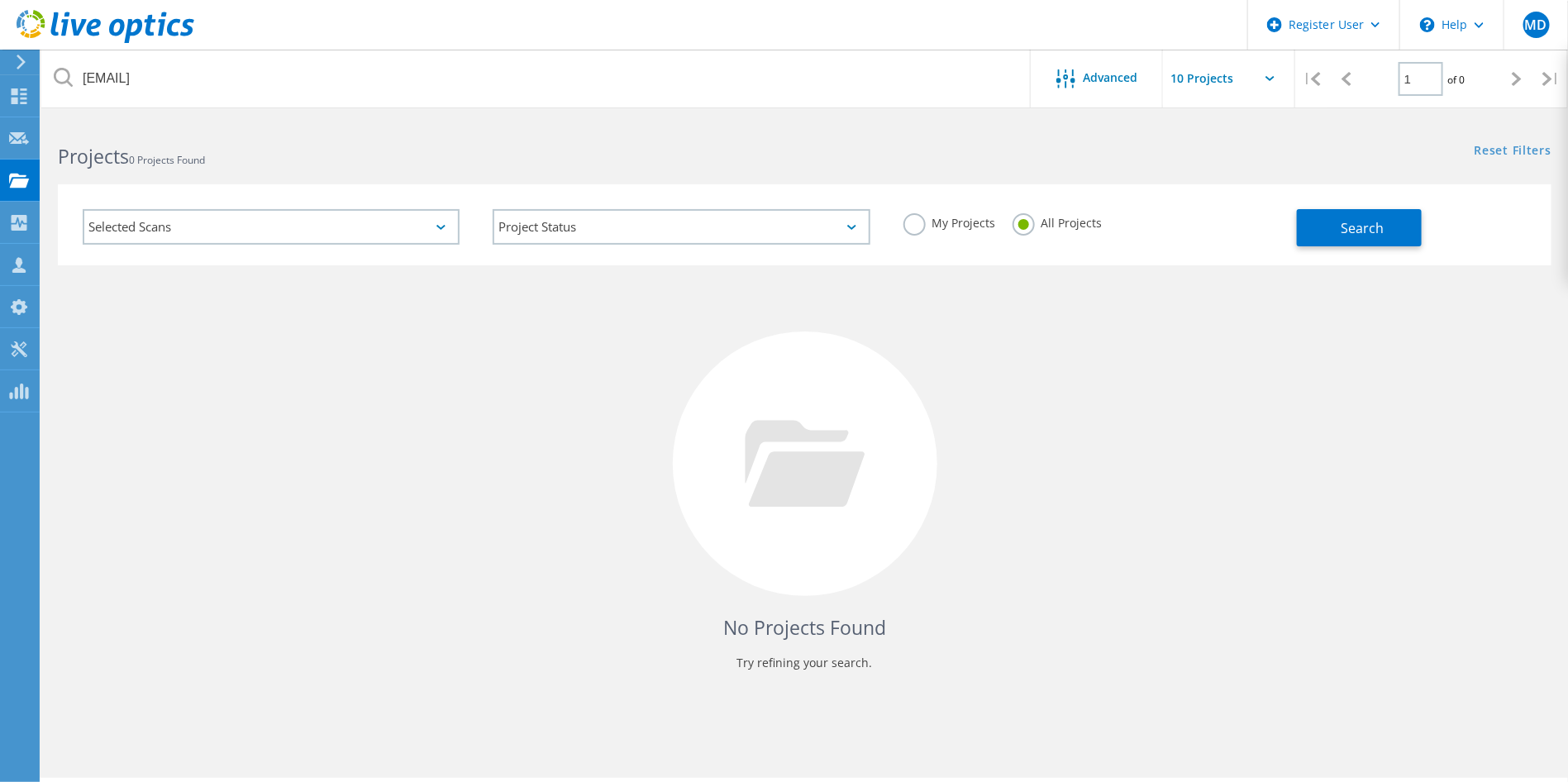 click on "My Projects All Projects" 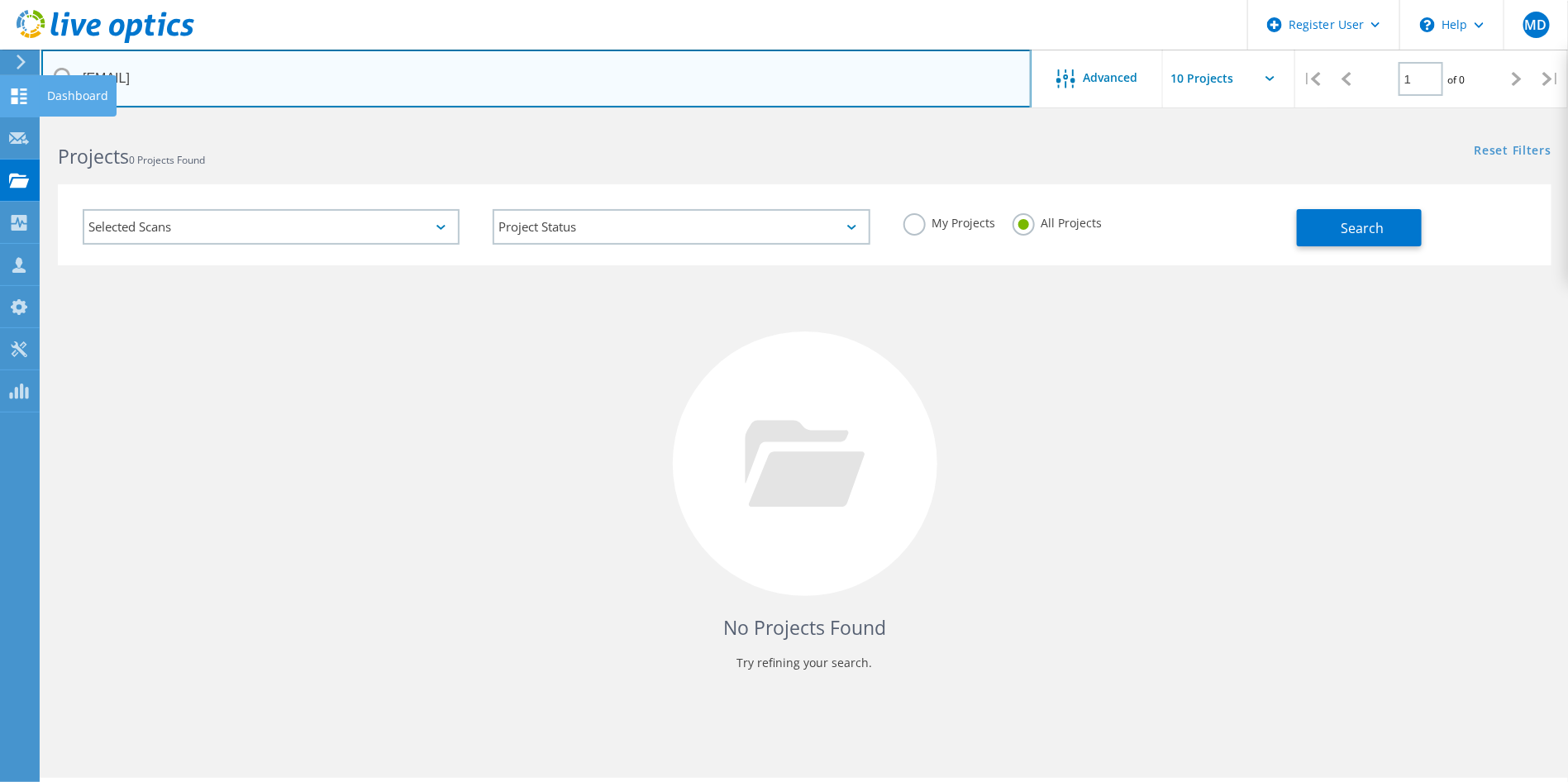 drag, startPoint x: 190, startPoint y: 78, endPoint x: 3, endPoint y: 82, distance: 187.0428 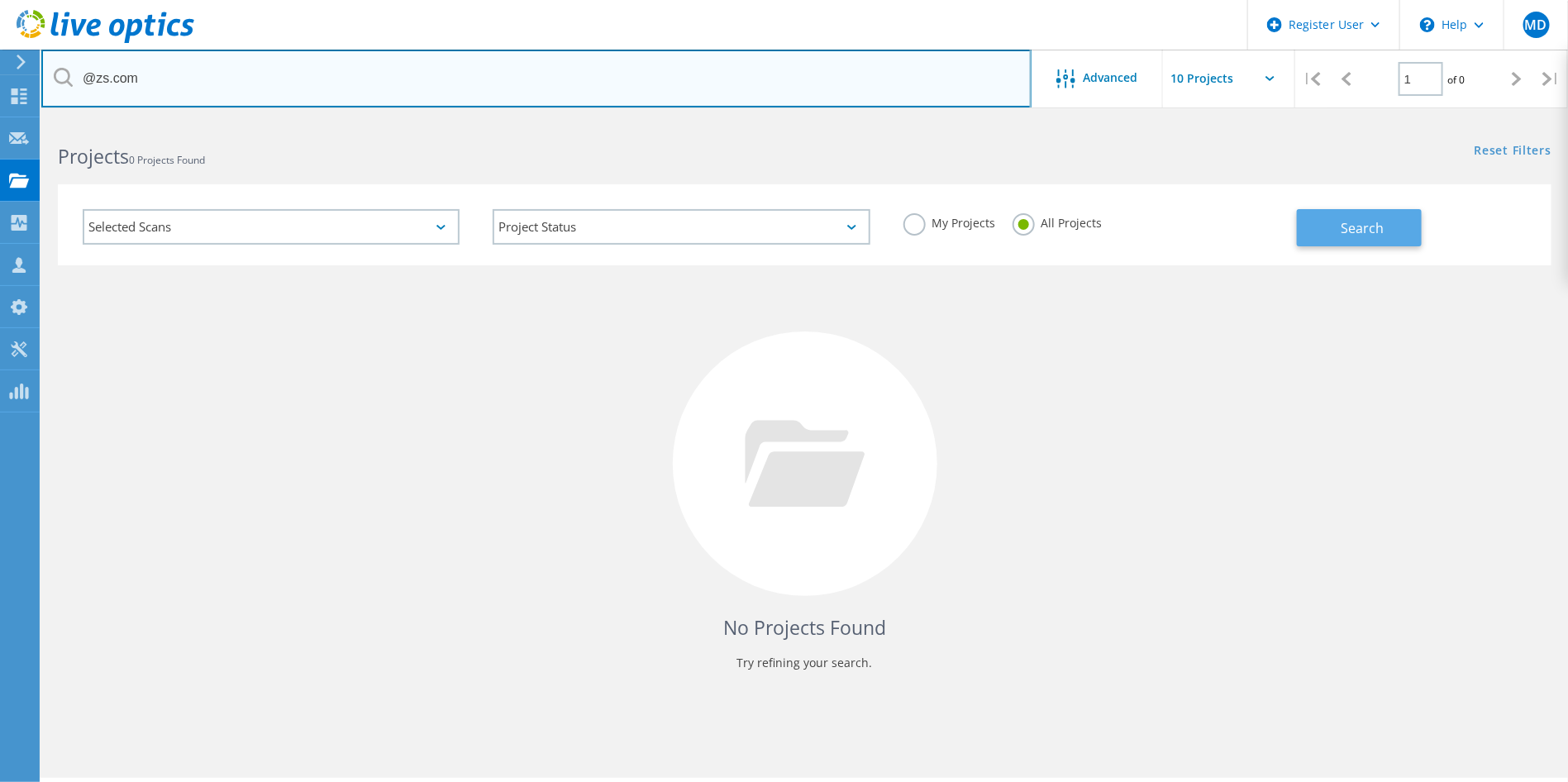 type on "@zs.com" 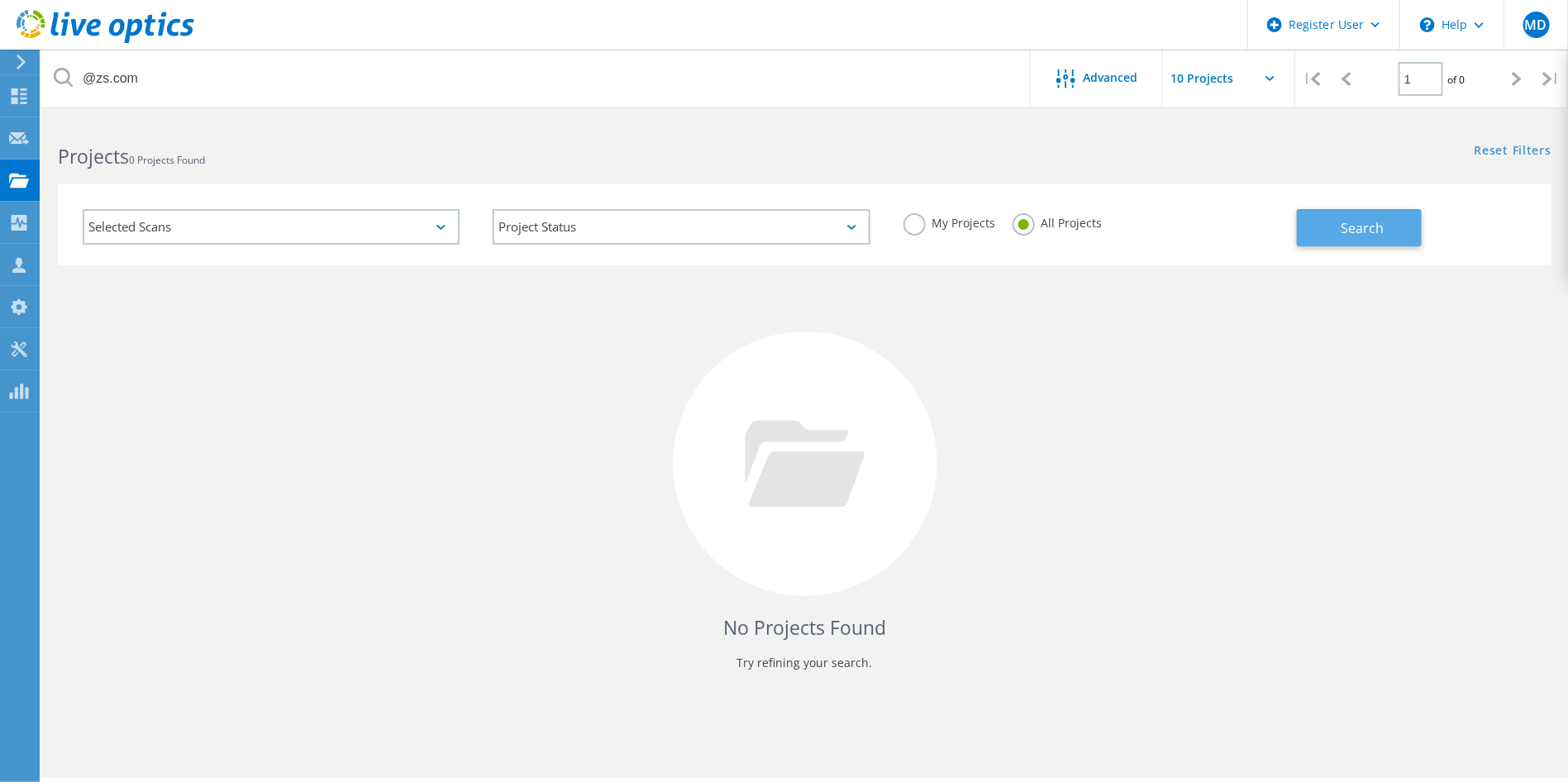 click on "Search" 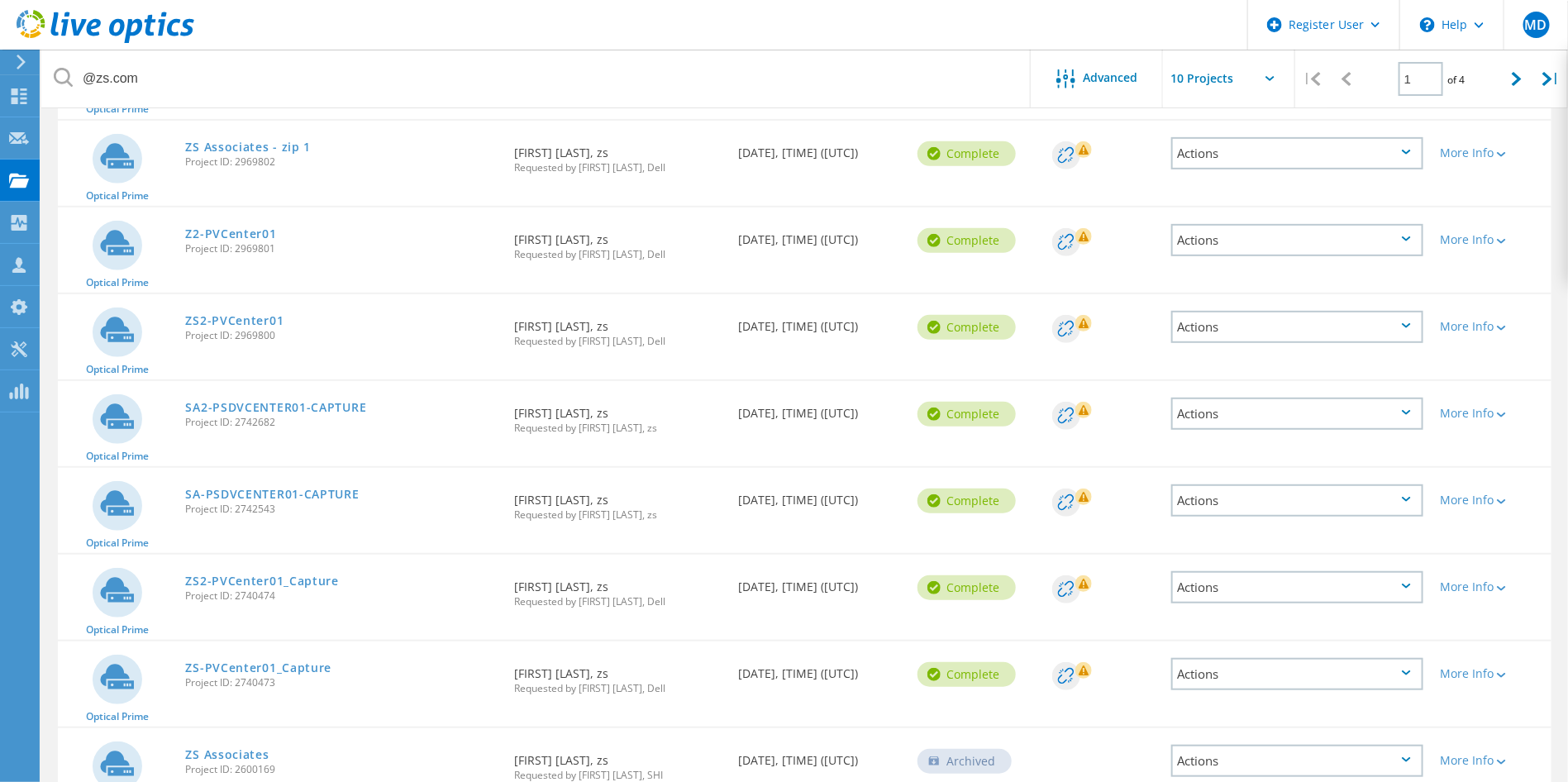 scroll, scrollTop: 0, scrollLeft: 0, axis: both 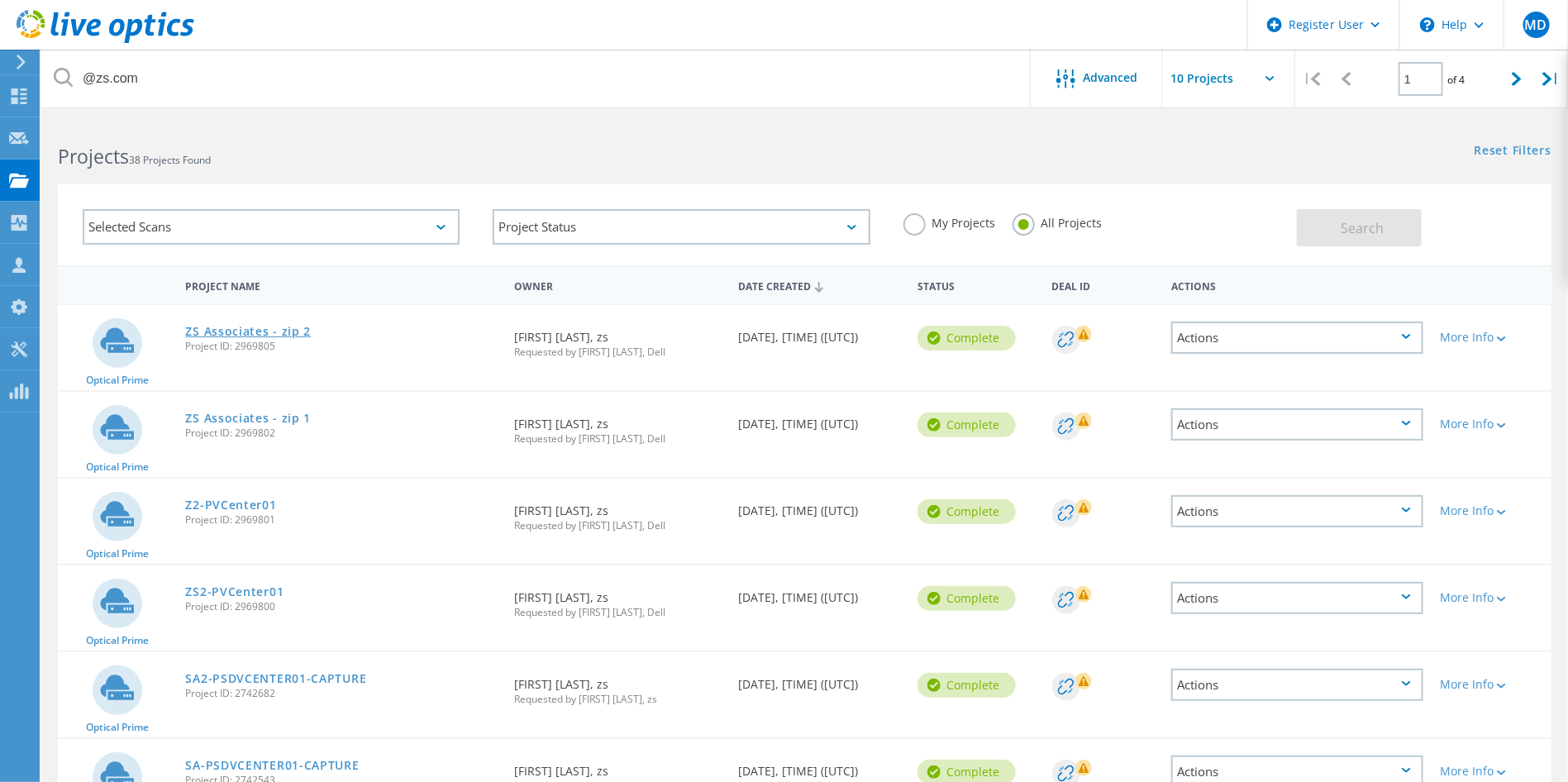 click on "ZS Associates - zip 2" 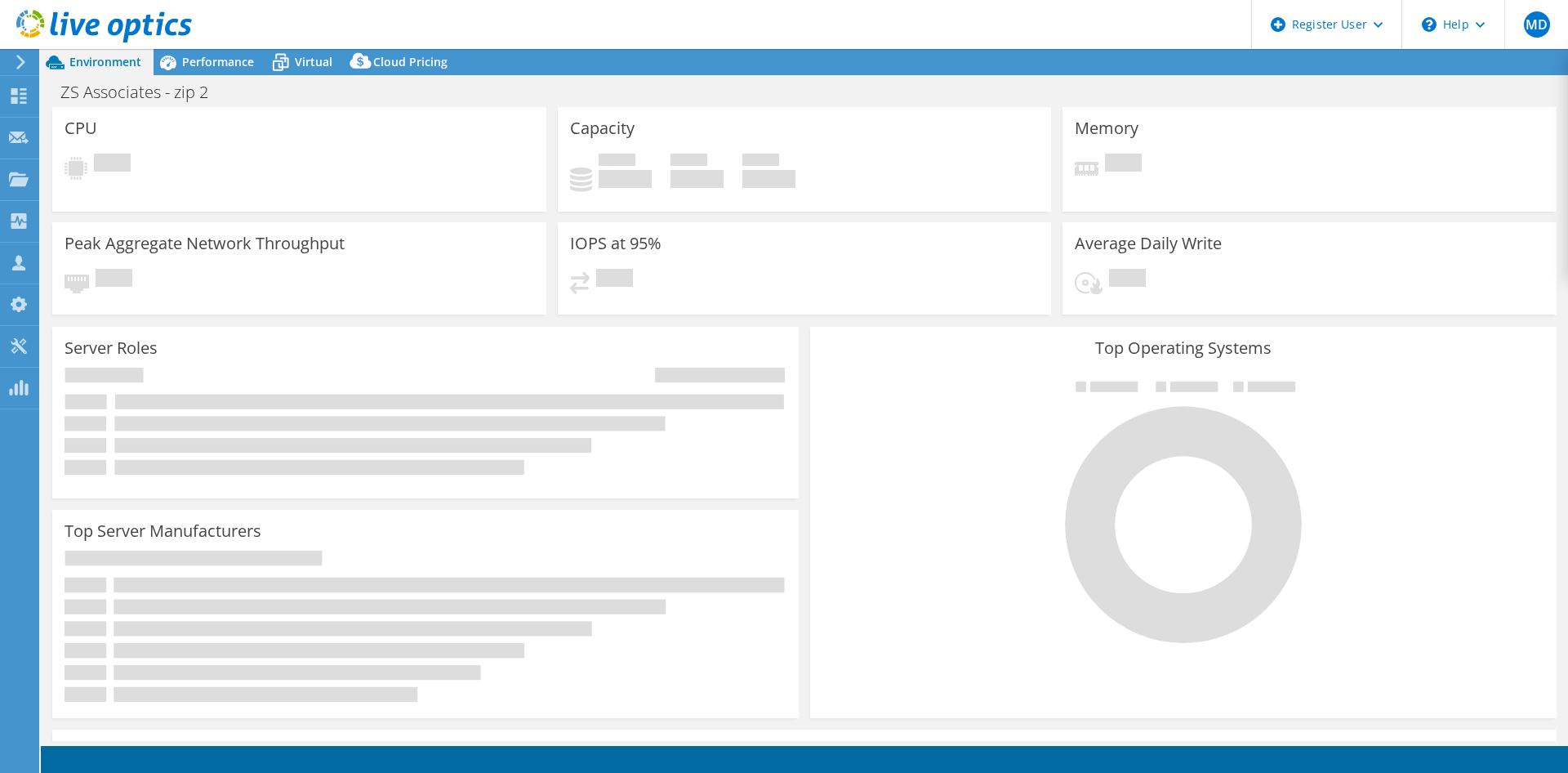 scroll, scrollTop: 0, scrollLeft: 0, axis: both 